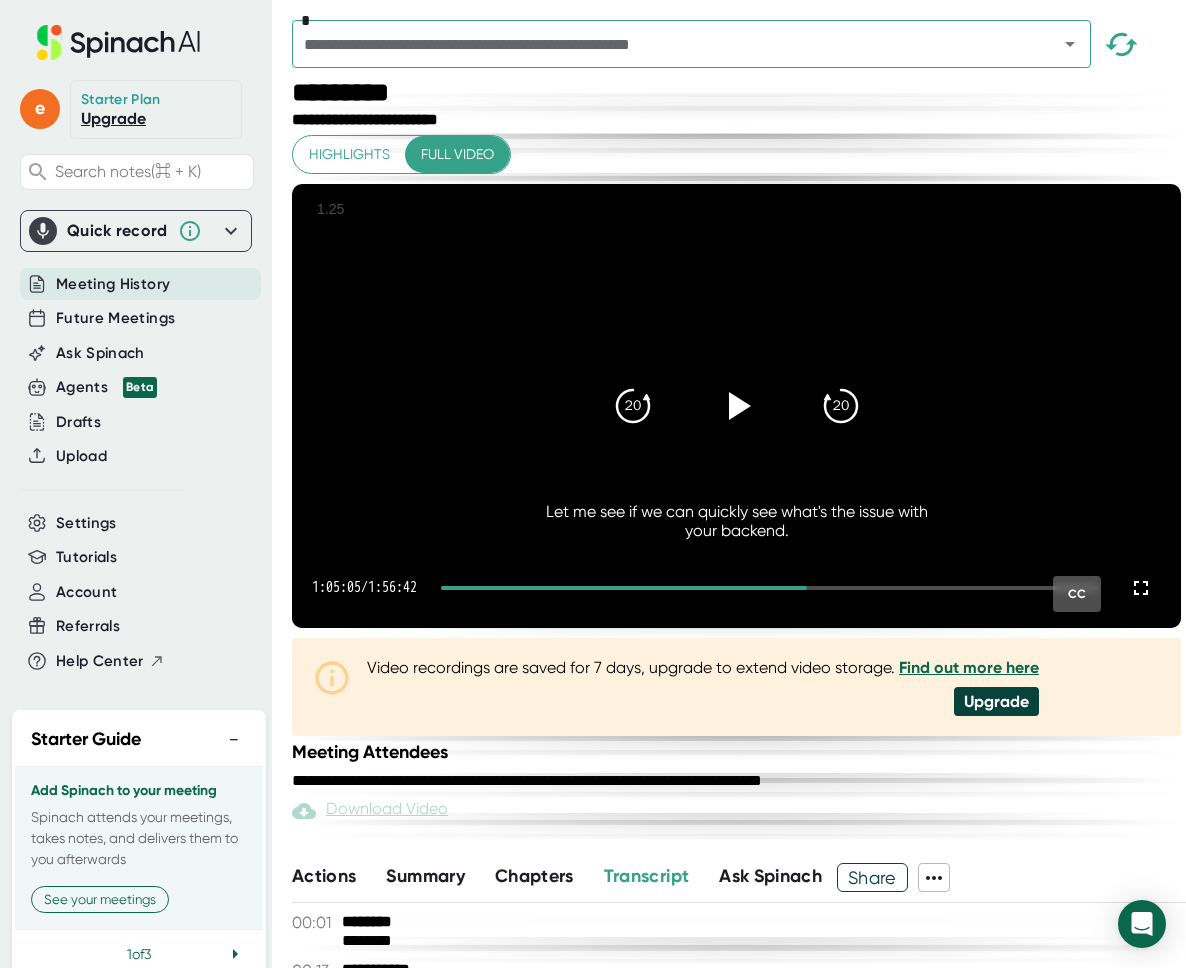 scroll, scrollTop: 0, scrollLeft: 0, axis: both 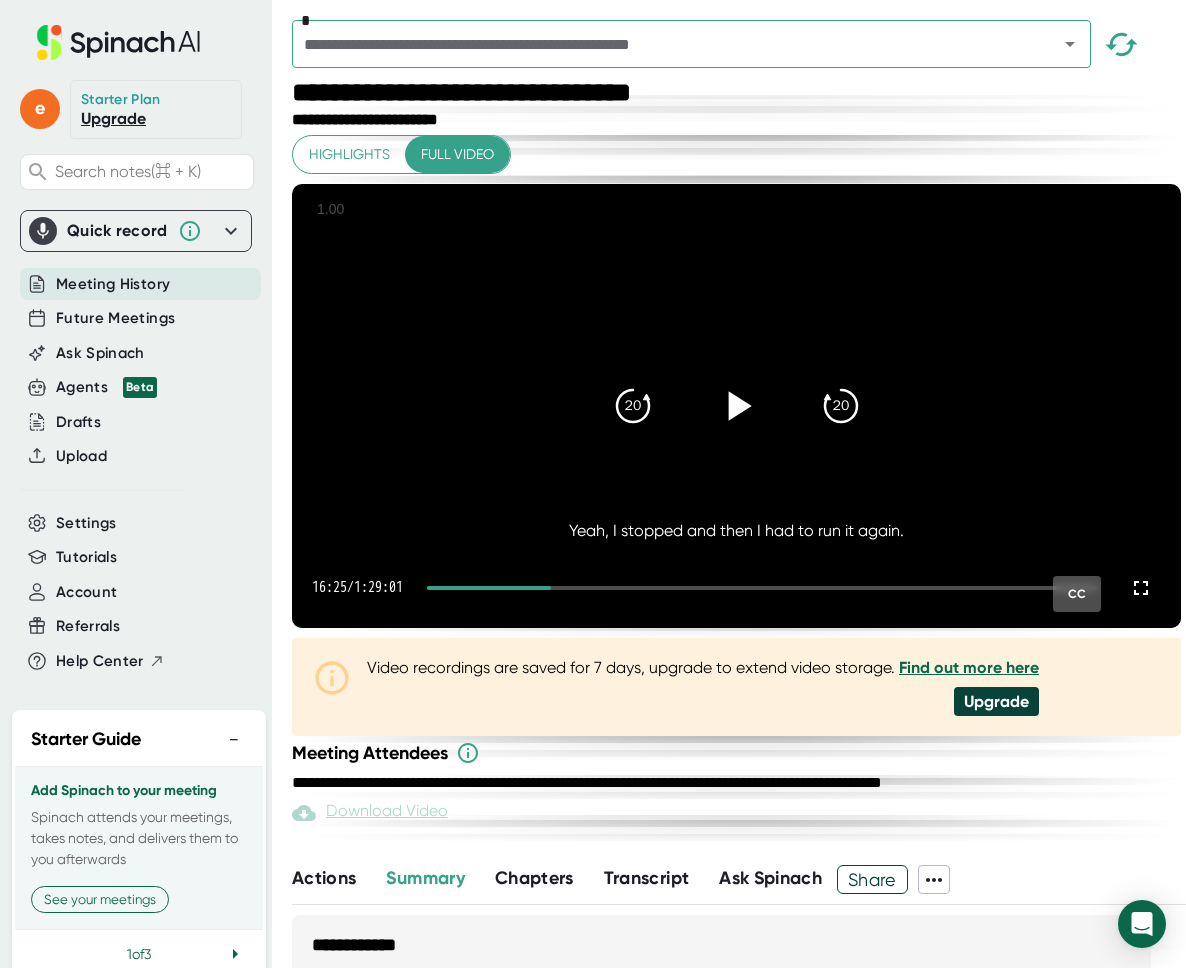 click 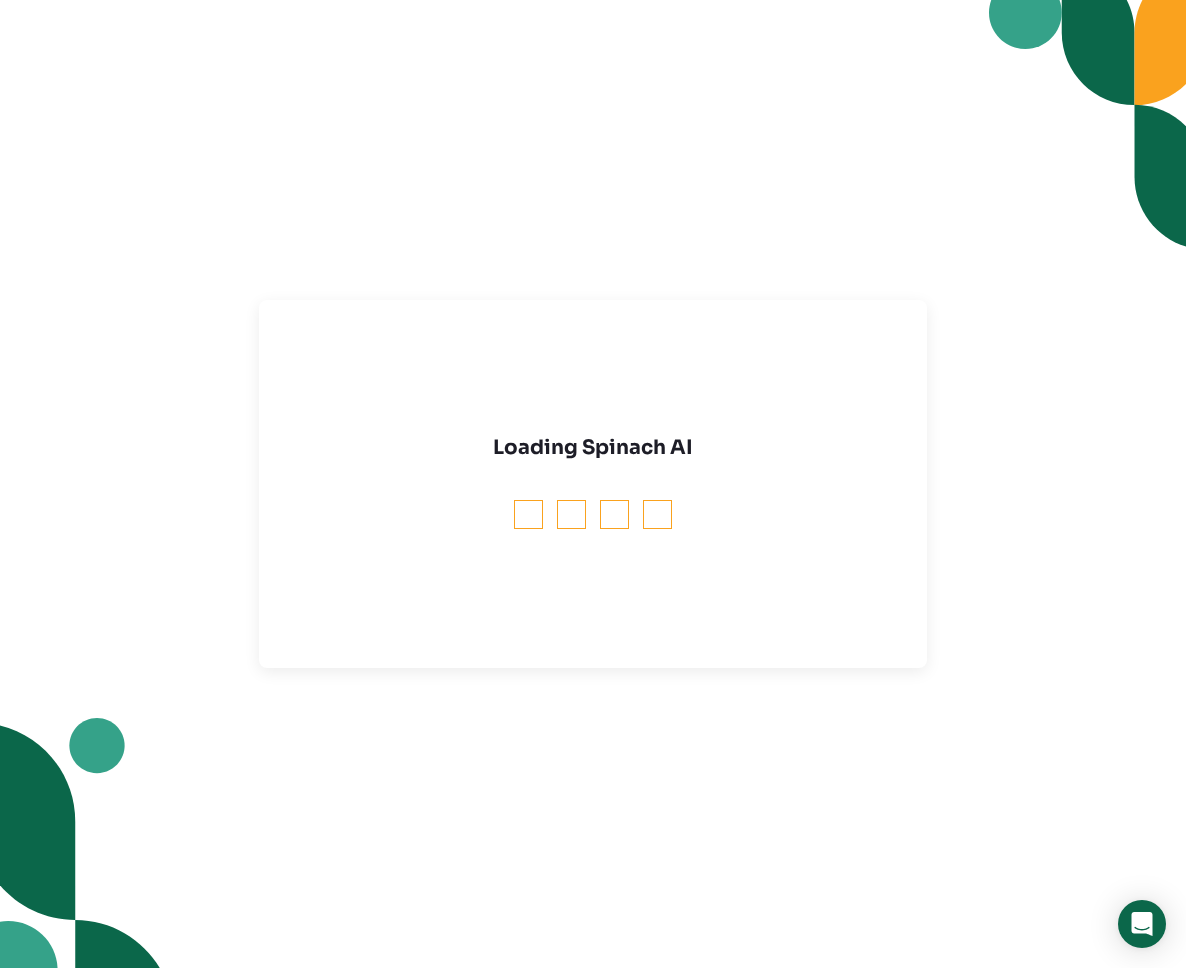 scroll, scrollTop: 0, scrollLeft: 0, axis: both 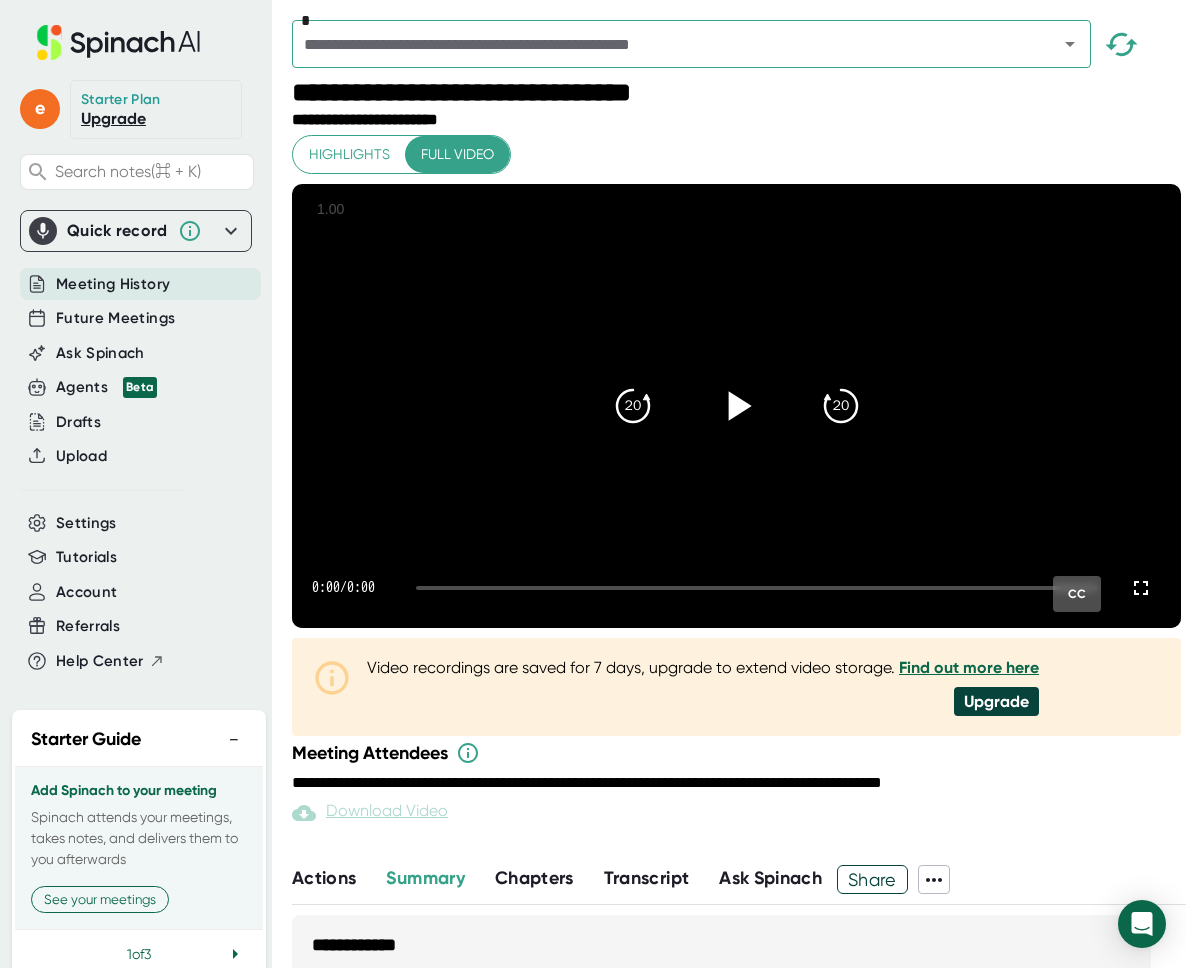 click 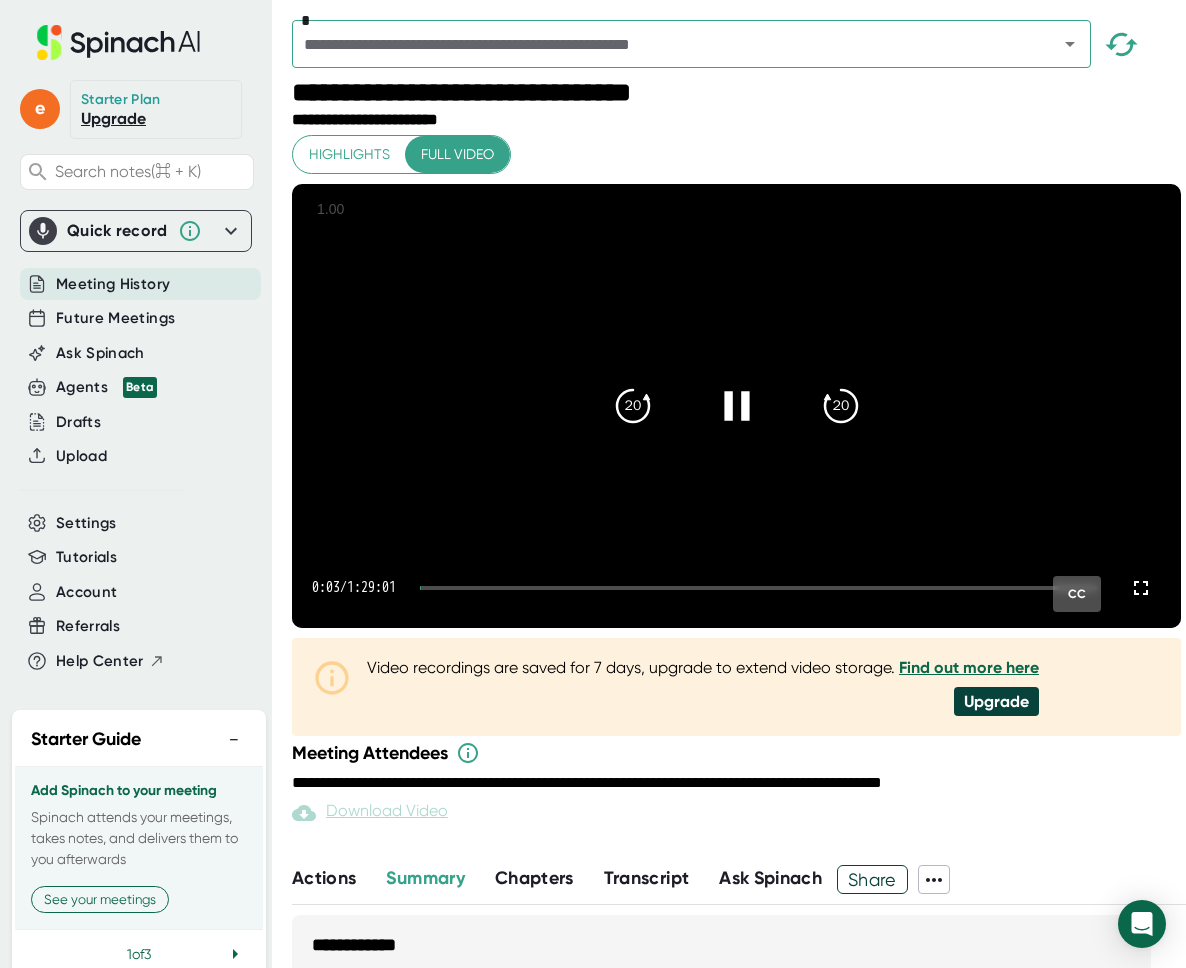 click on "0:03  /  1:29:01 CC" at bounding box center [736, 588] 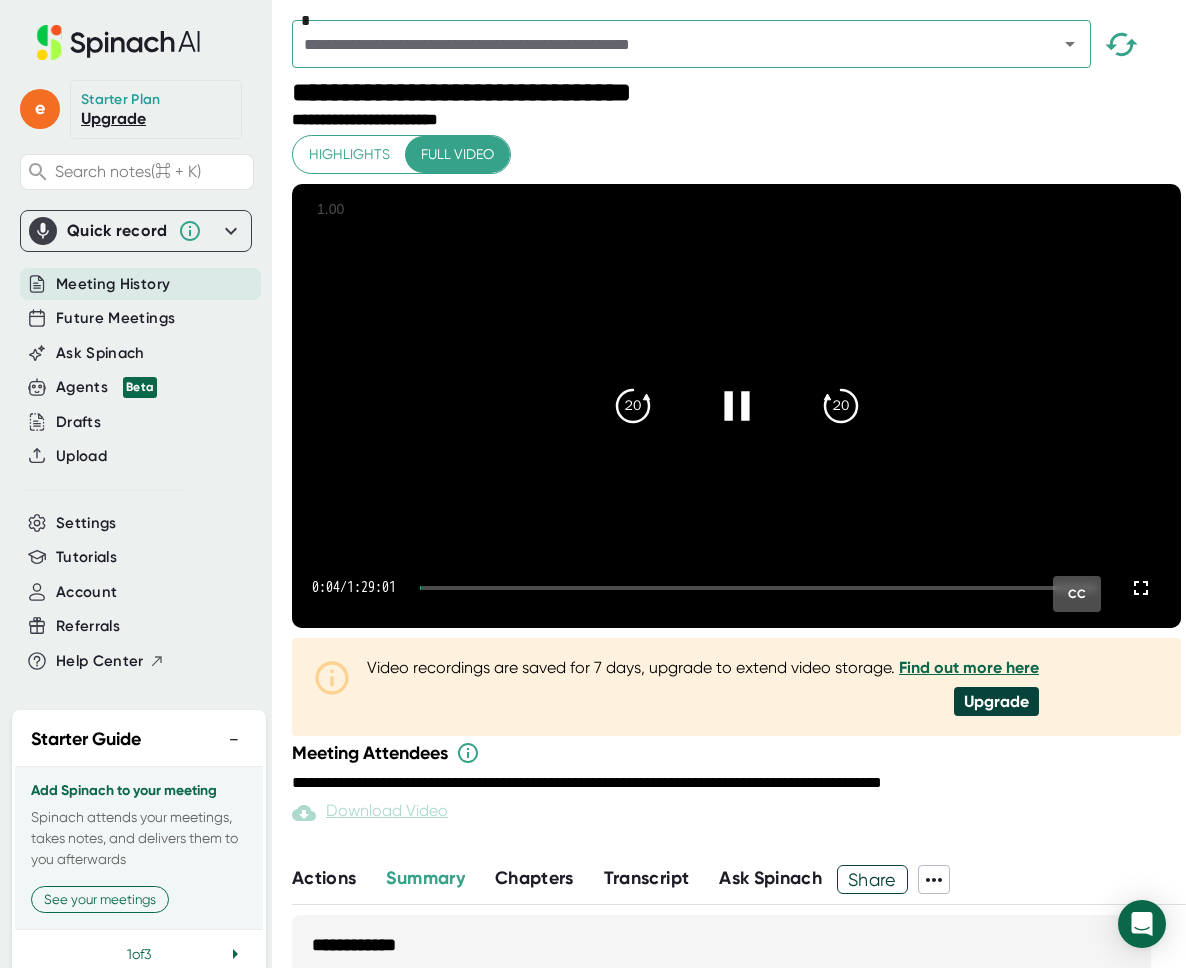 click at bounding box center [758, 588] 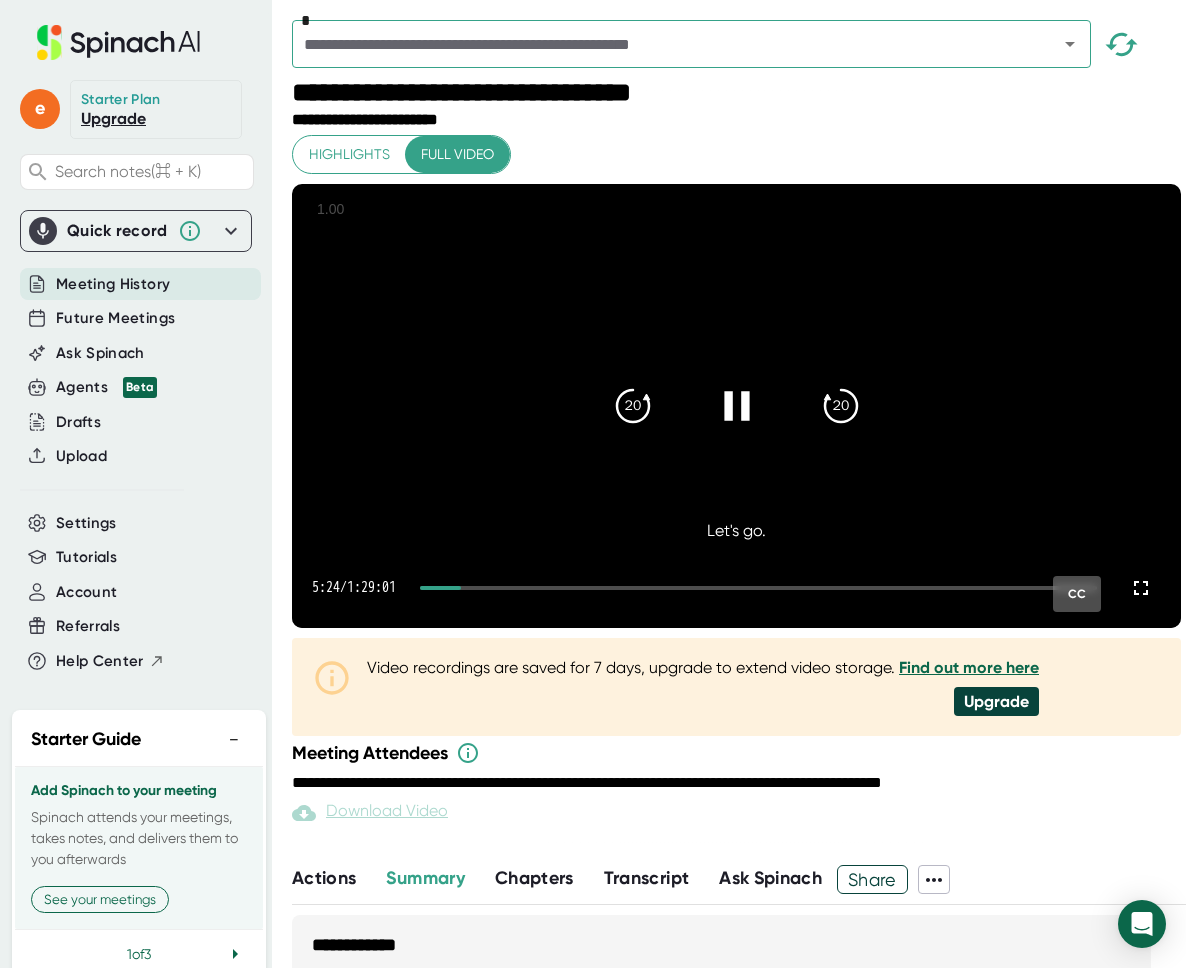 click on "5:24  /  1:29:01 CC" at bounding box center (736, 588) 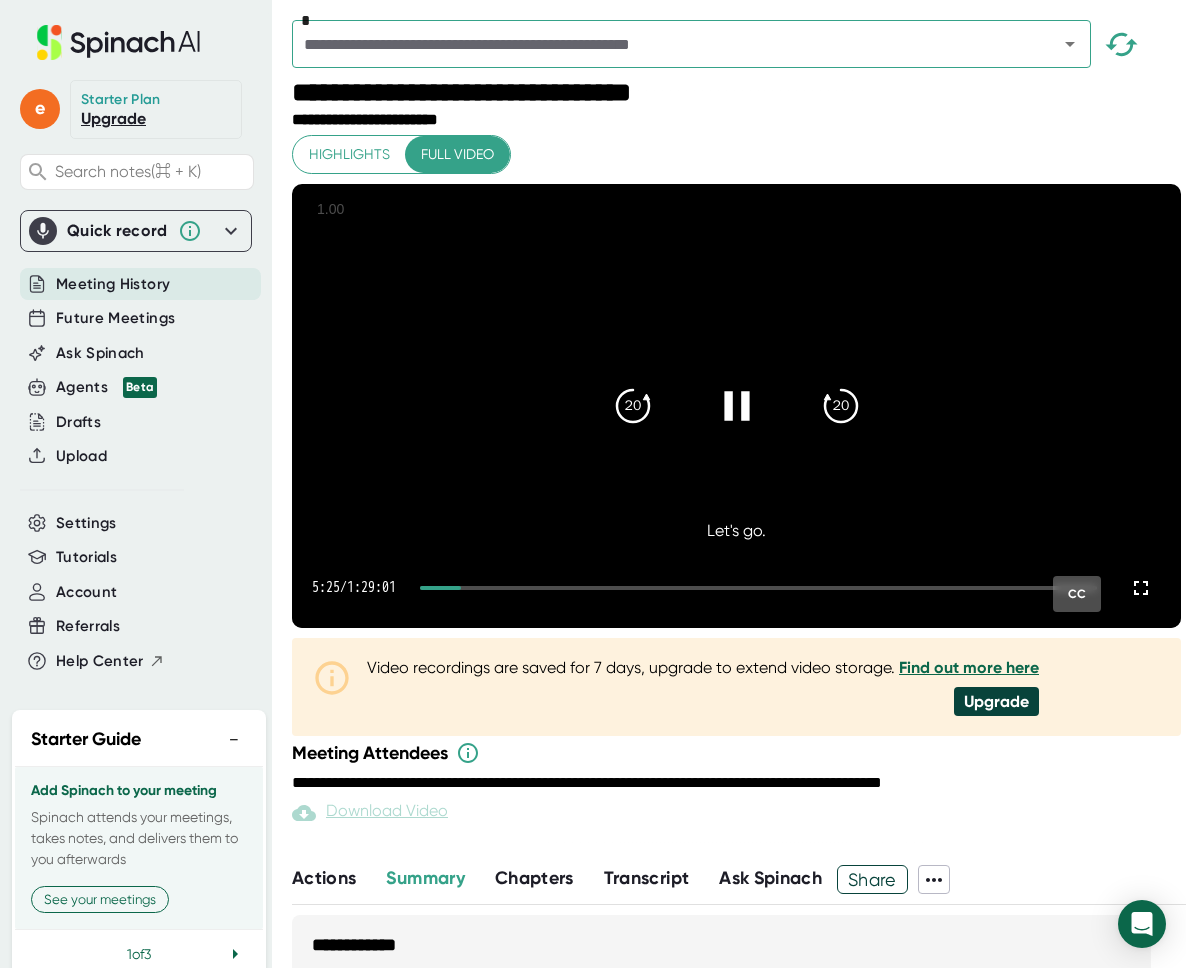 click at bounding box center (758, 588) 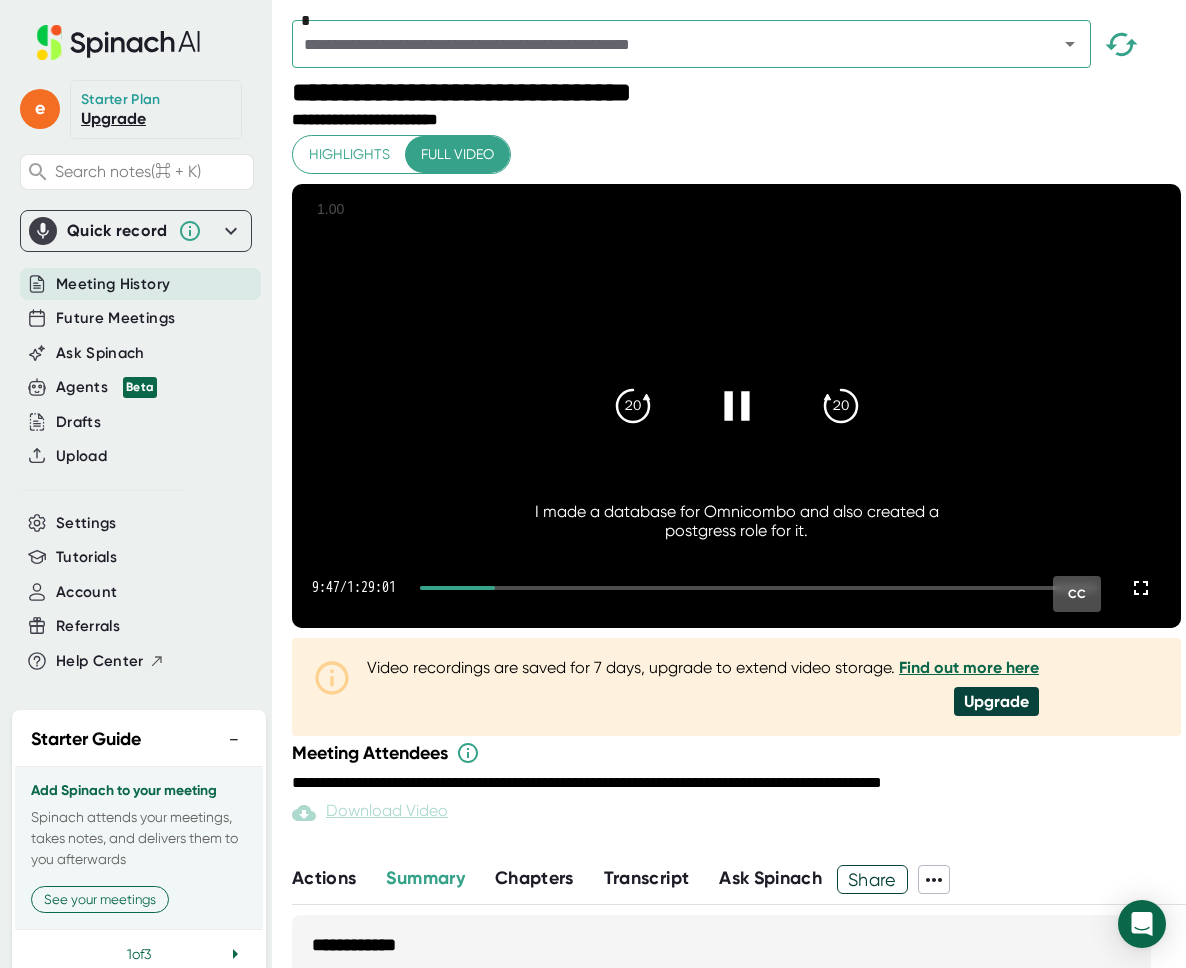 click at bounding box center (758, 588) 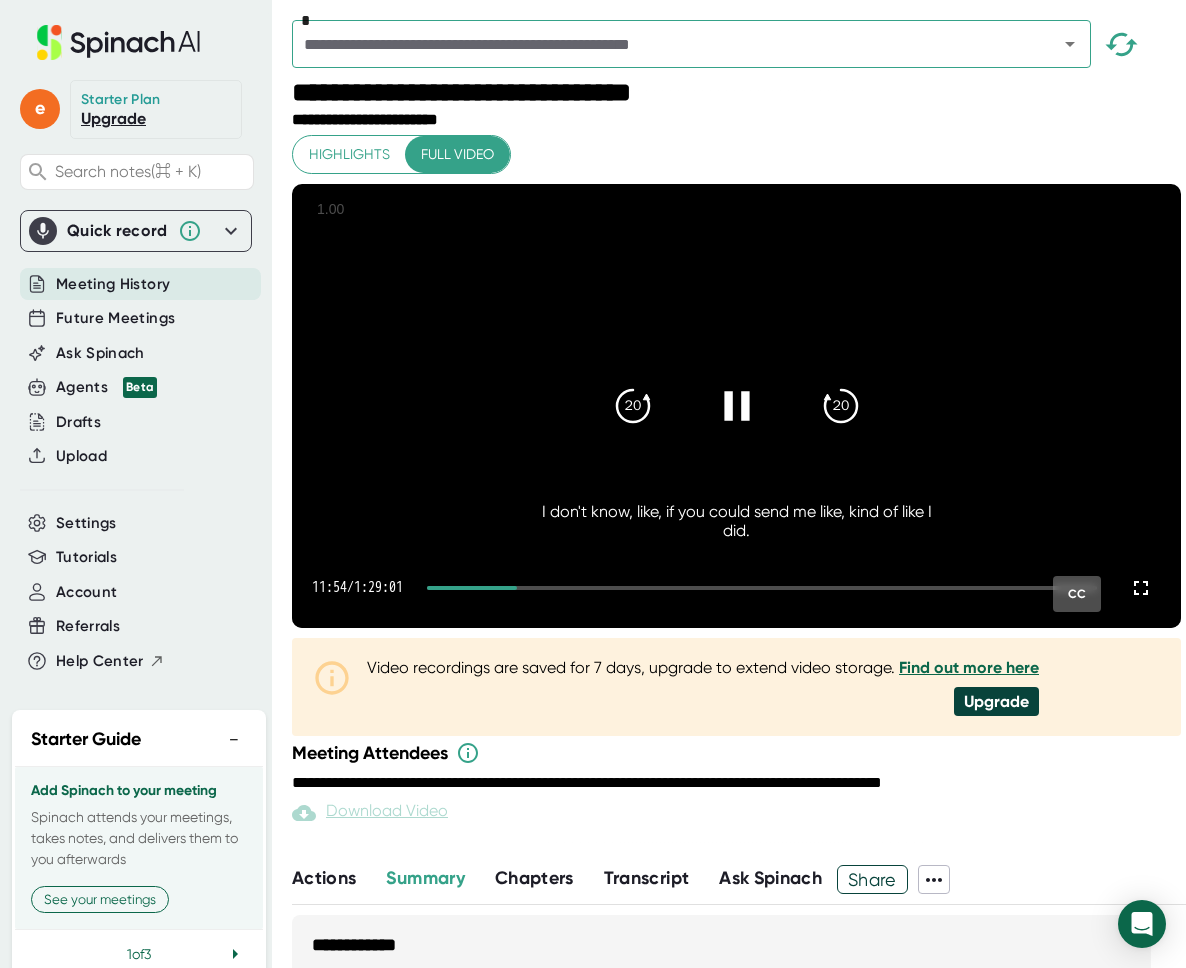 click at bounding box center (762, 588) 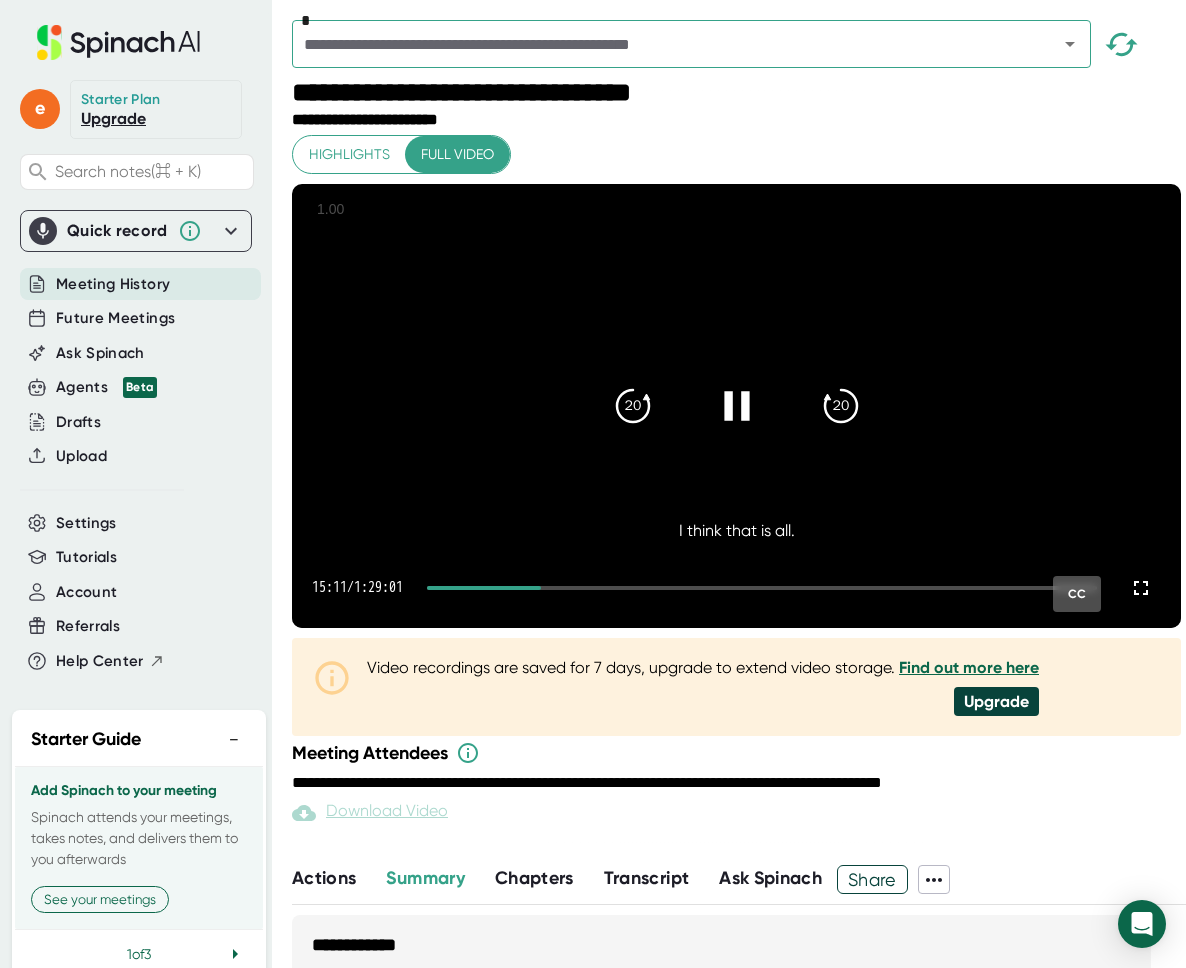 click at bounding box center [762, 588] 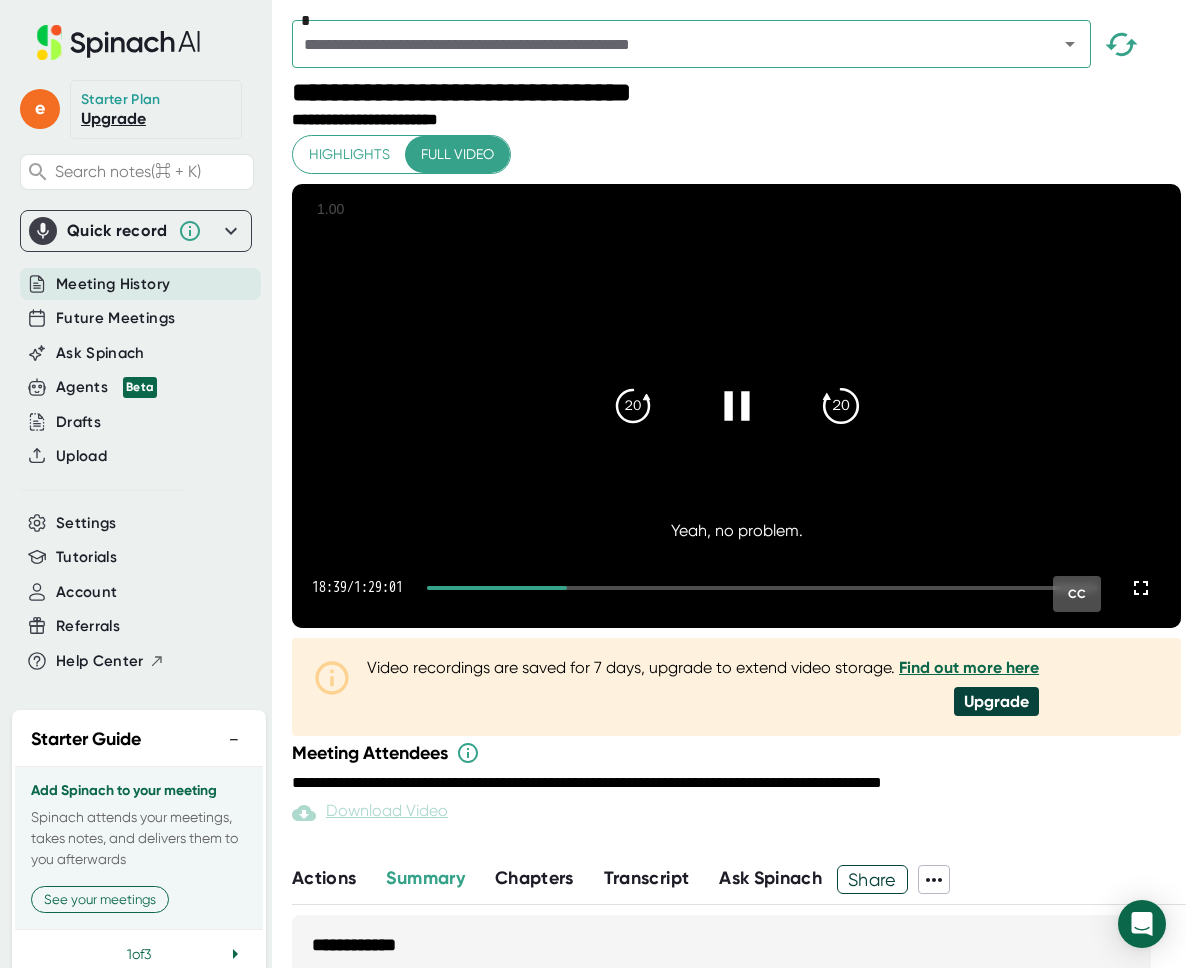 click on "20" 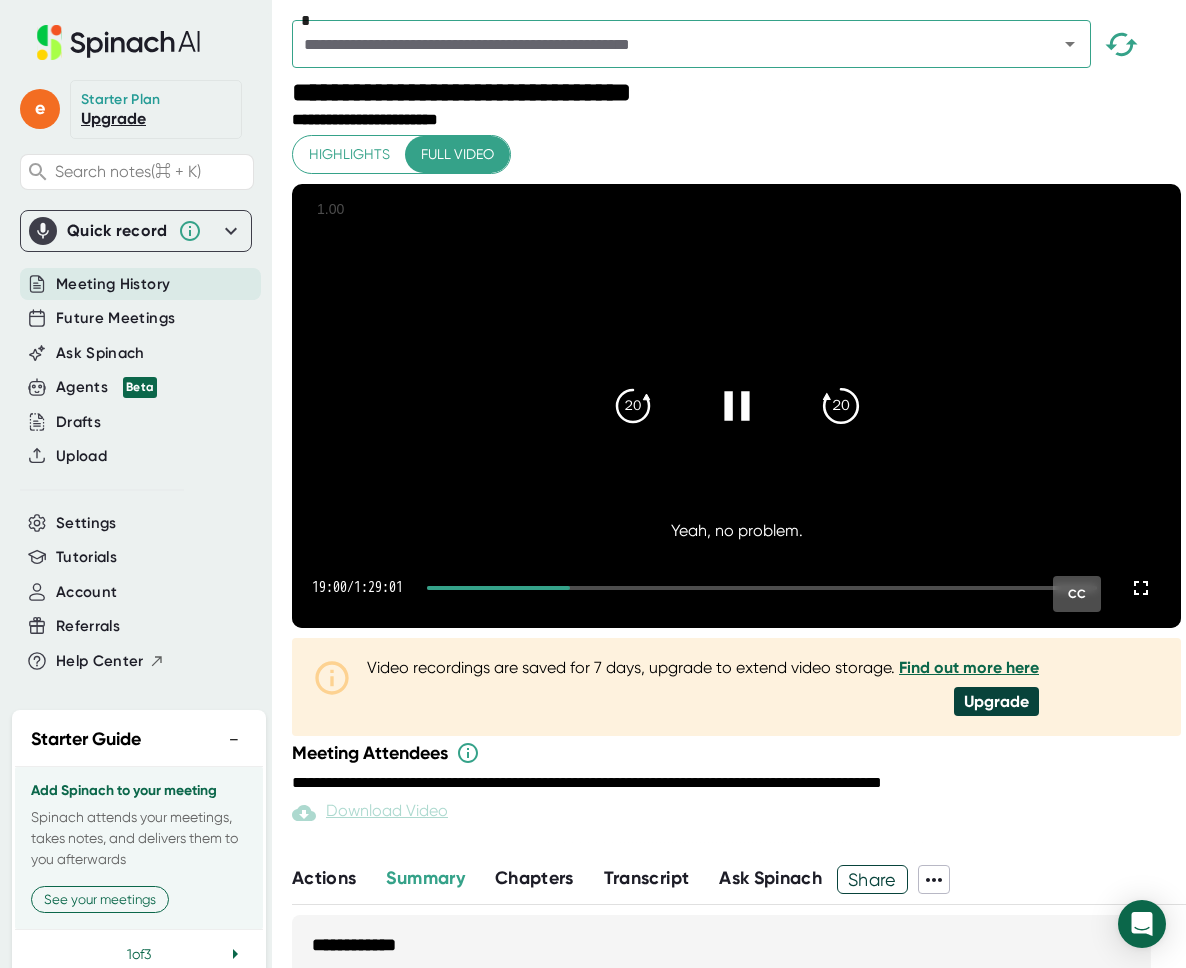 click on "20" 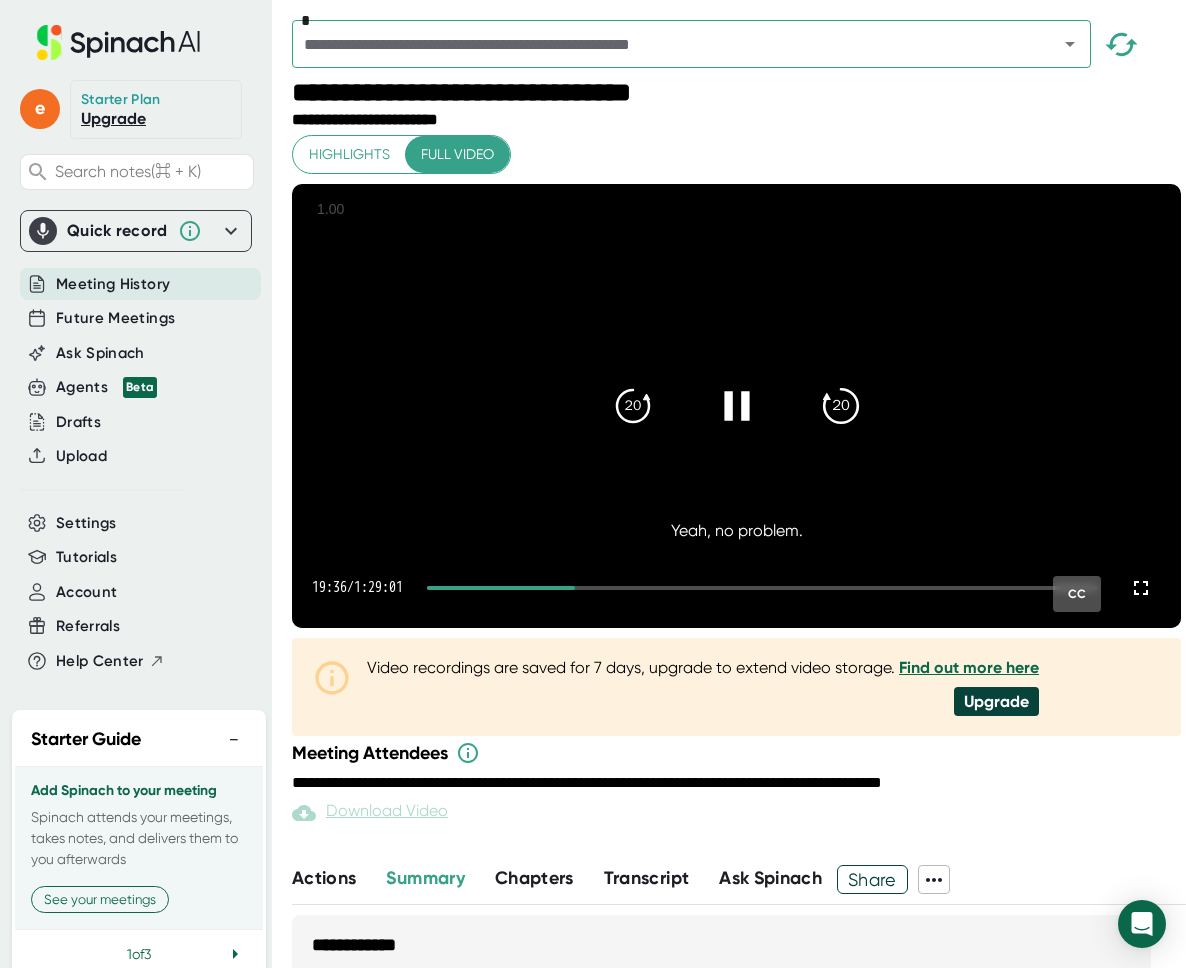 click on "20" at bounding box center (841, 406) 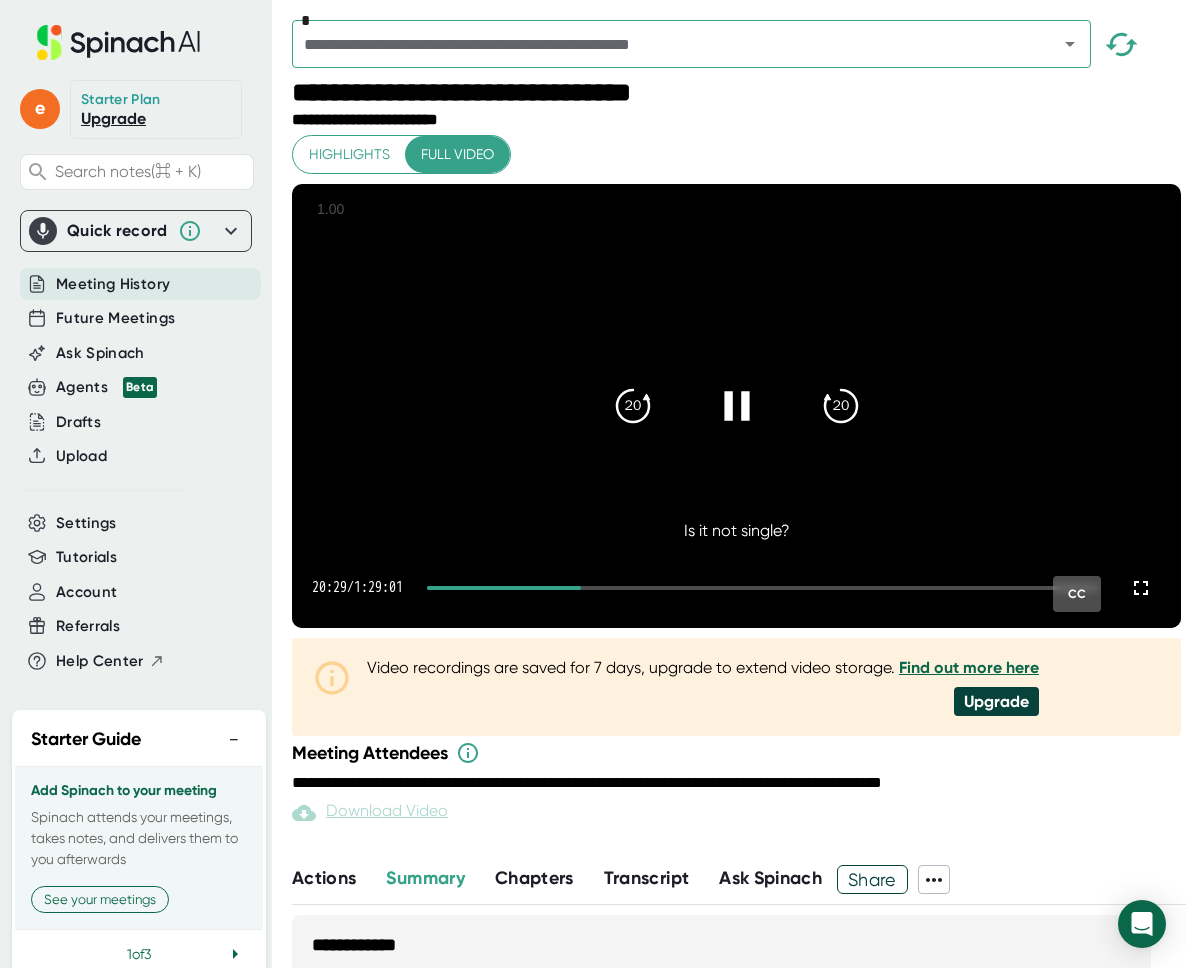 click 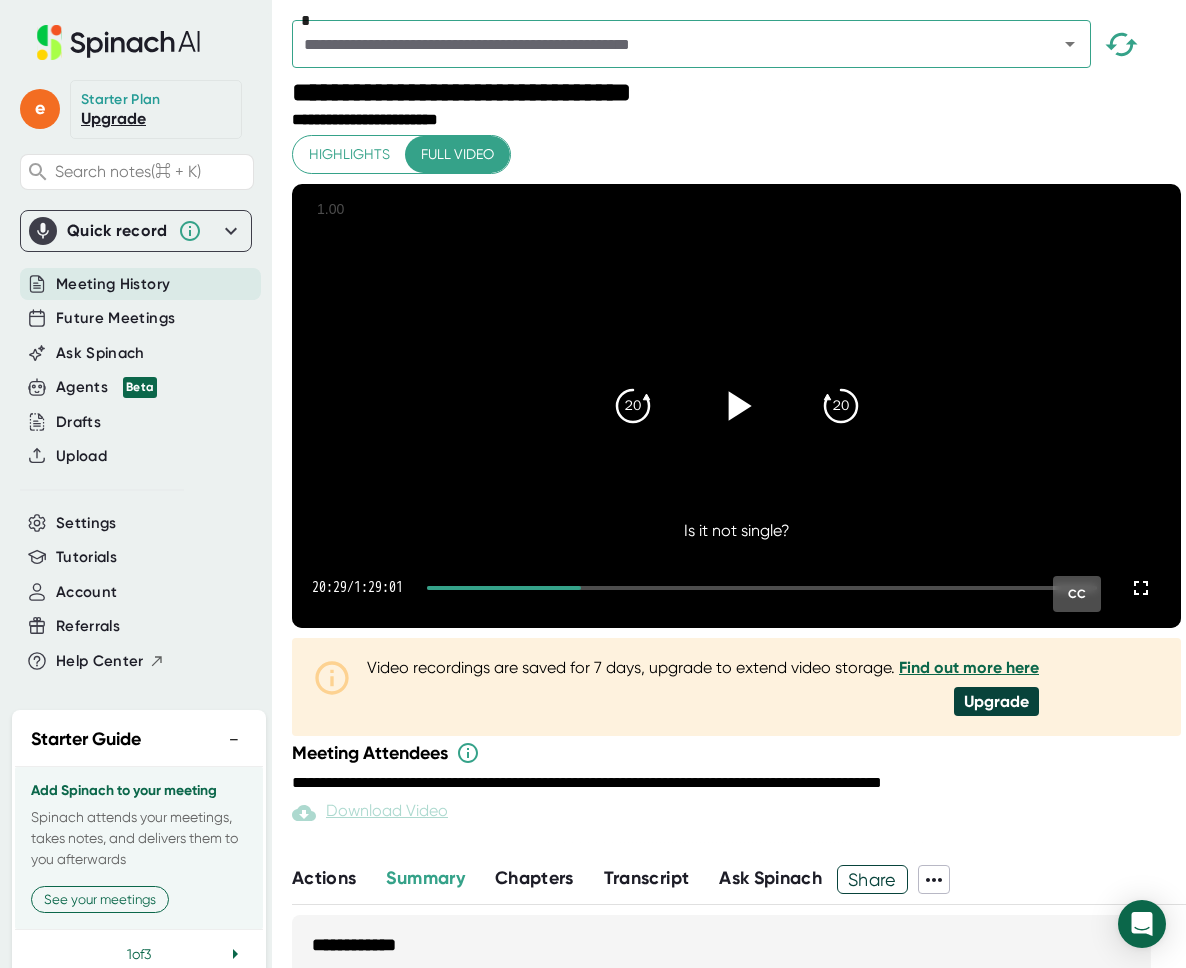 click 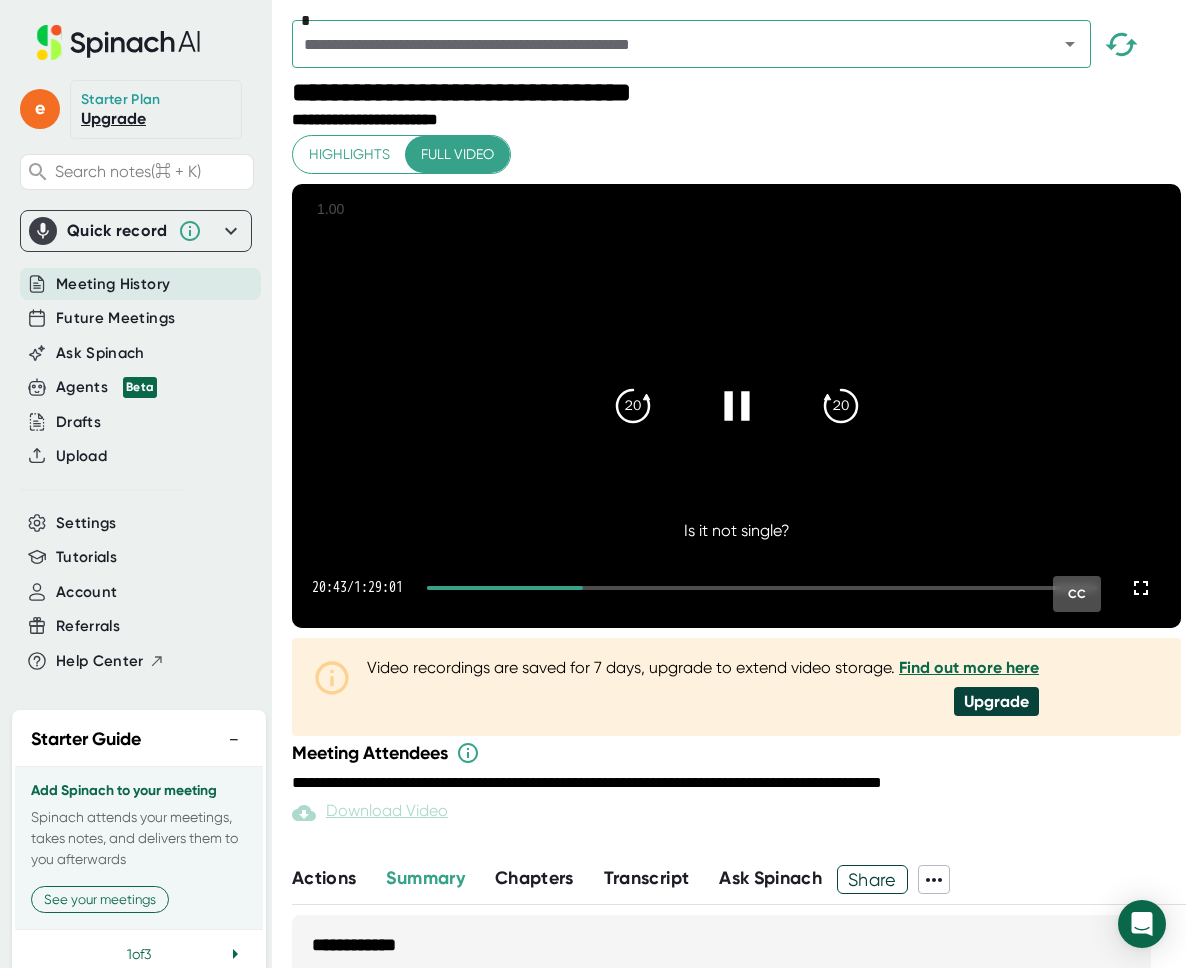 click 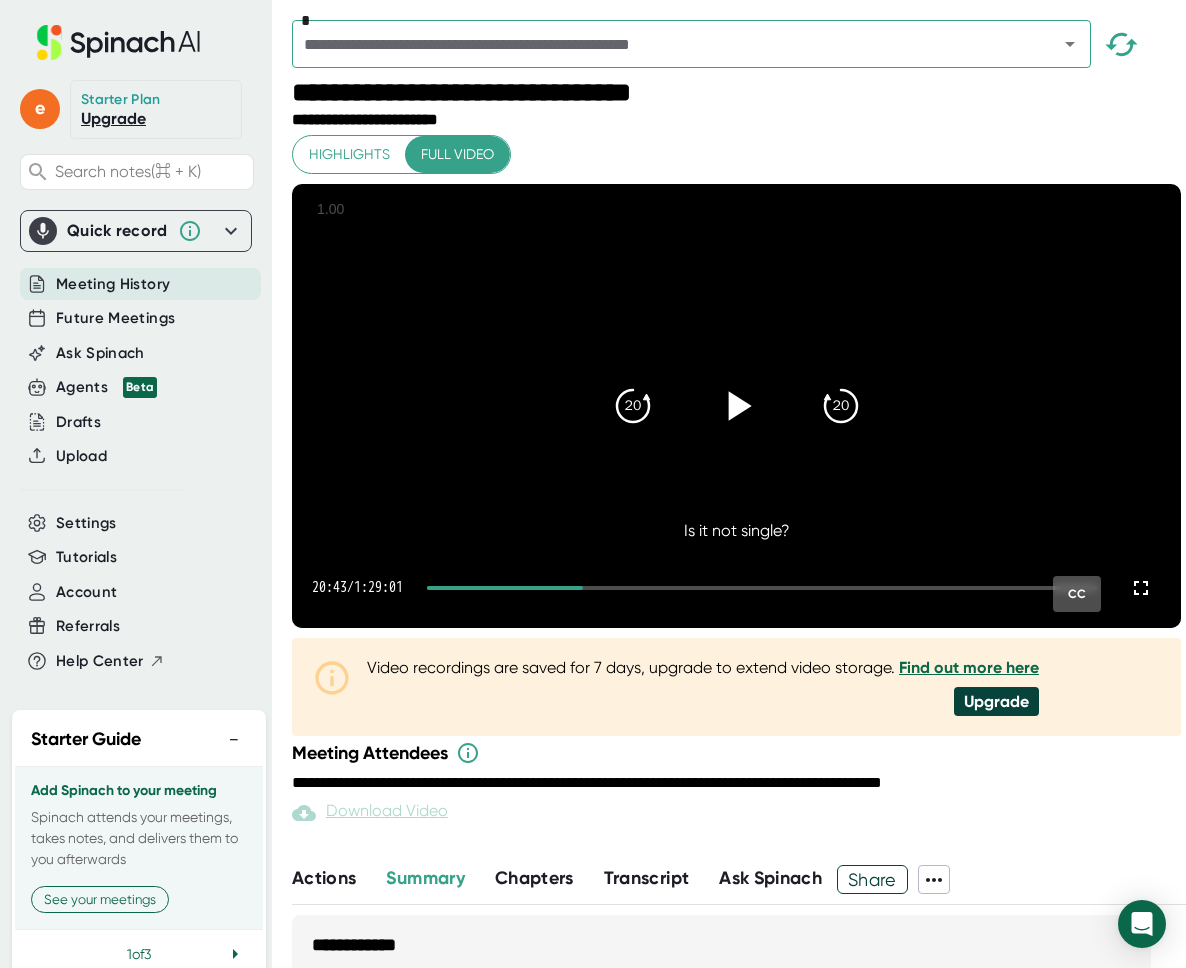 click 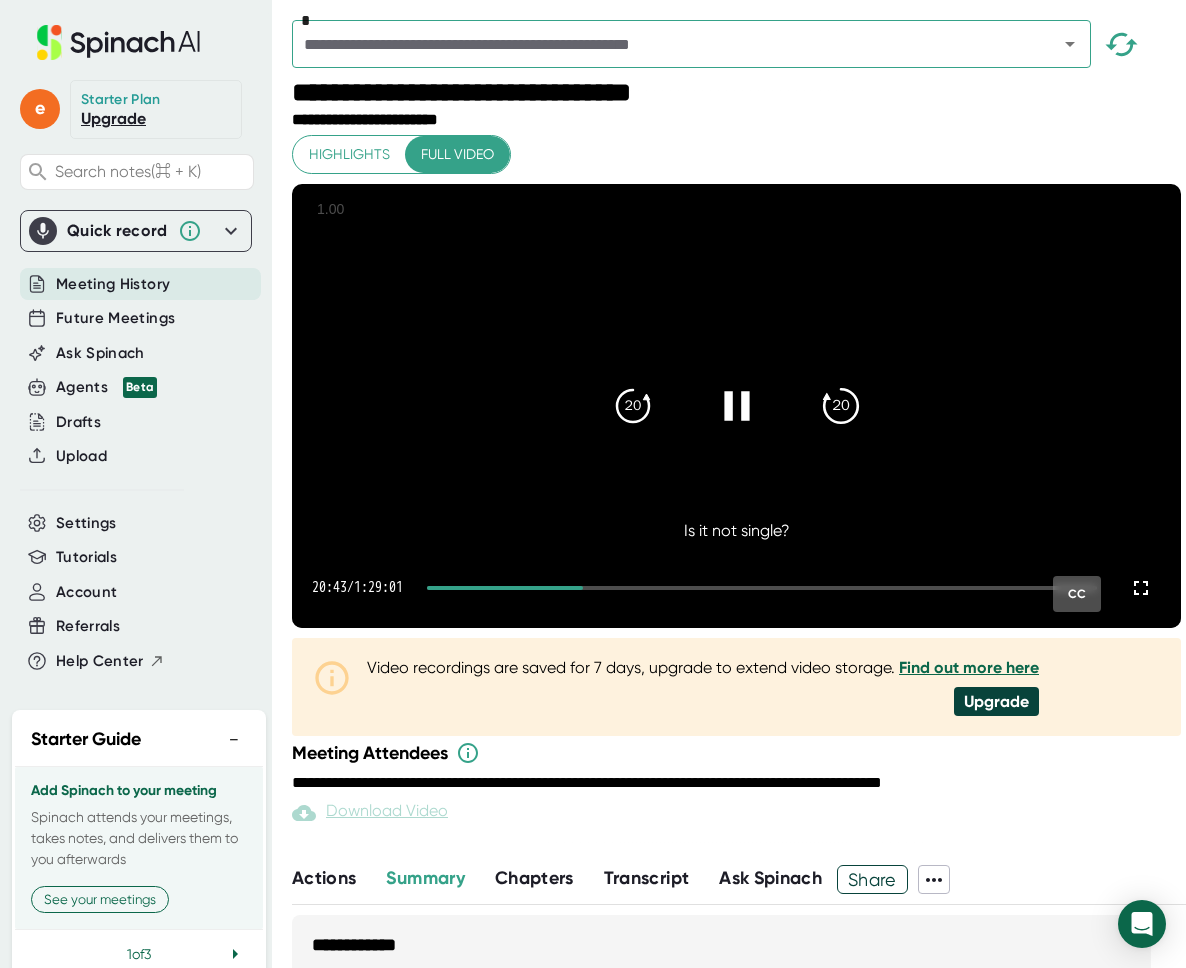 click on "20" 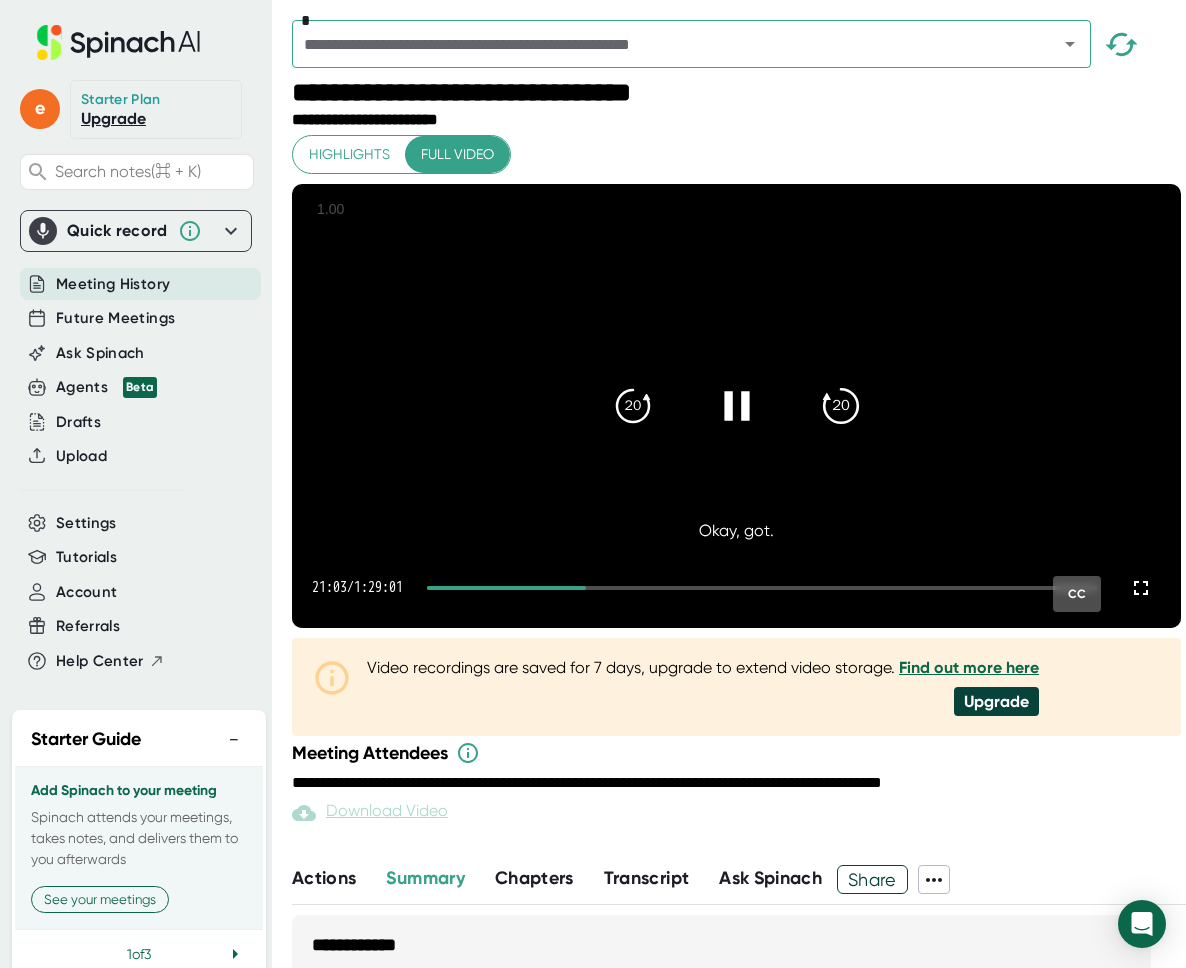 click on "20" 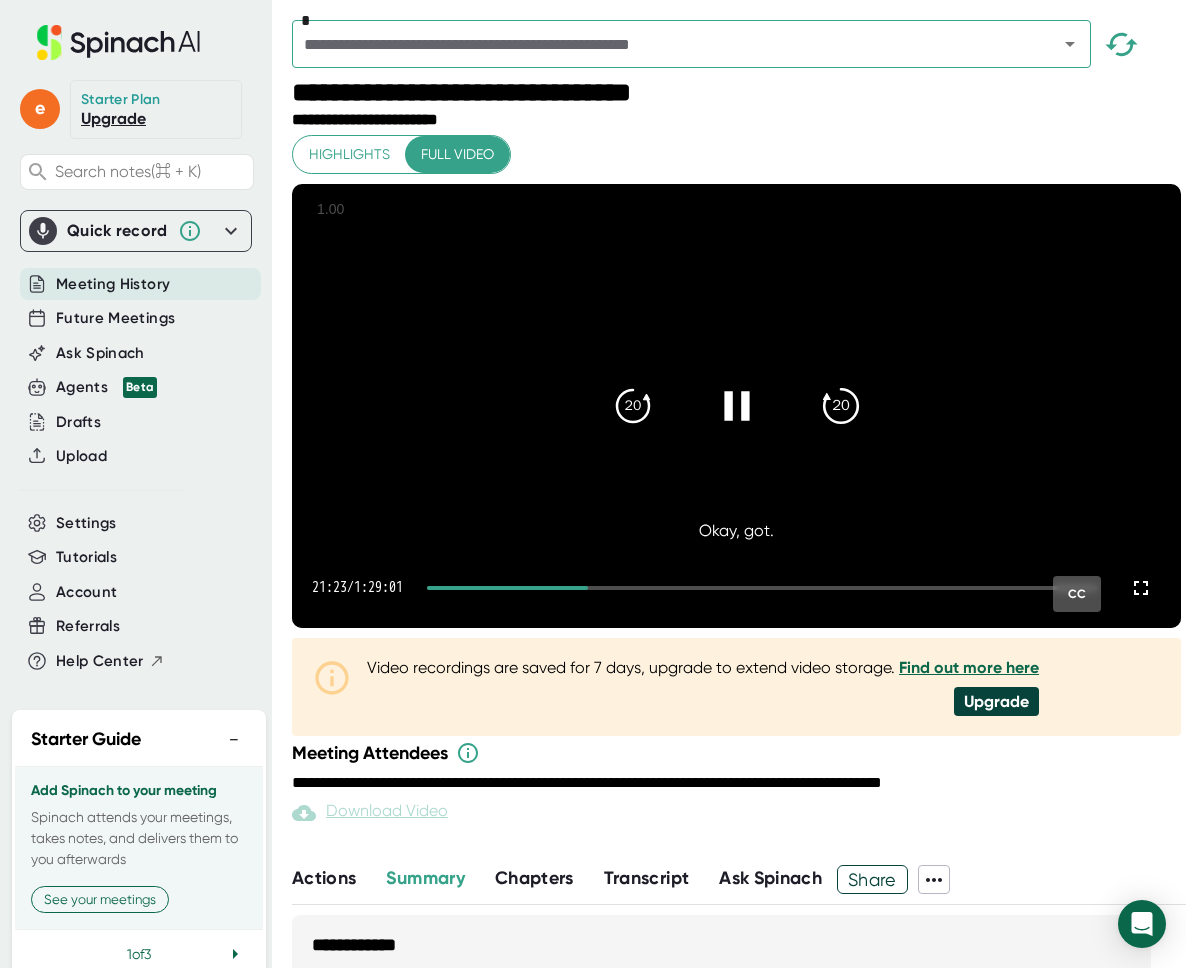 click on "20" 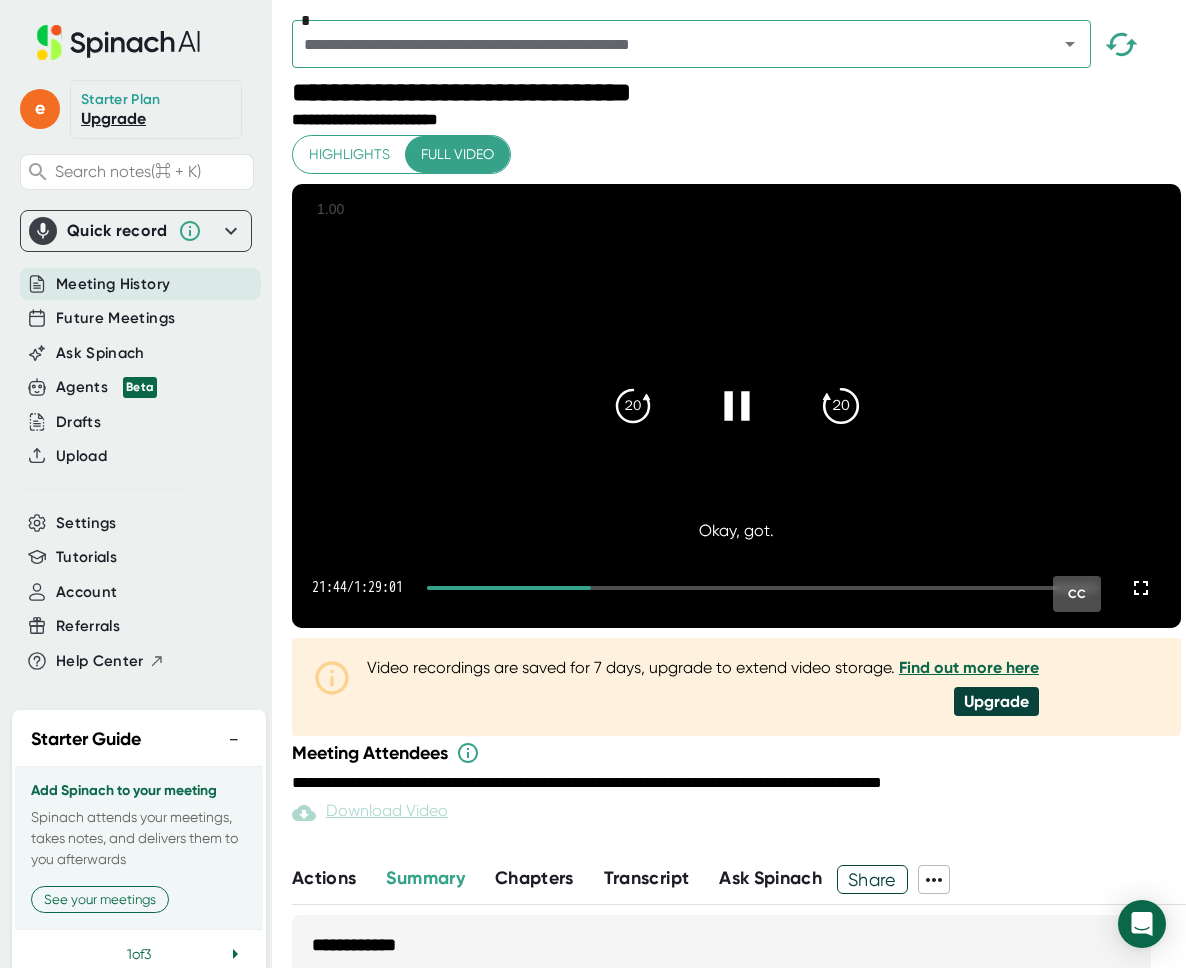 click on "20" 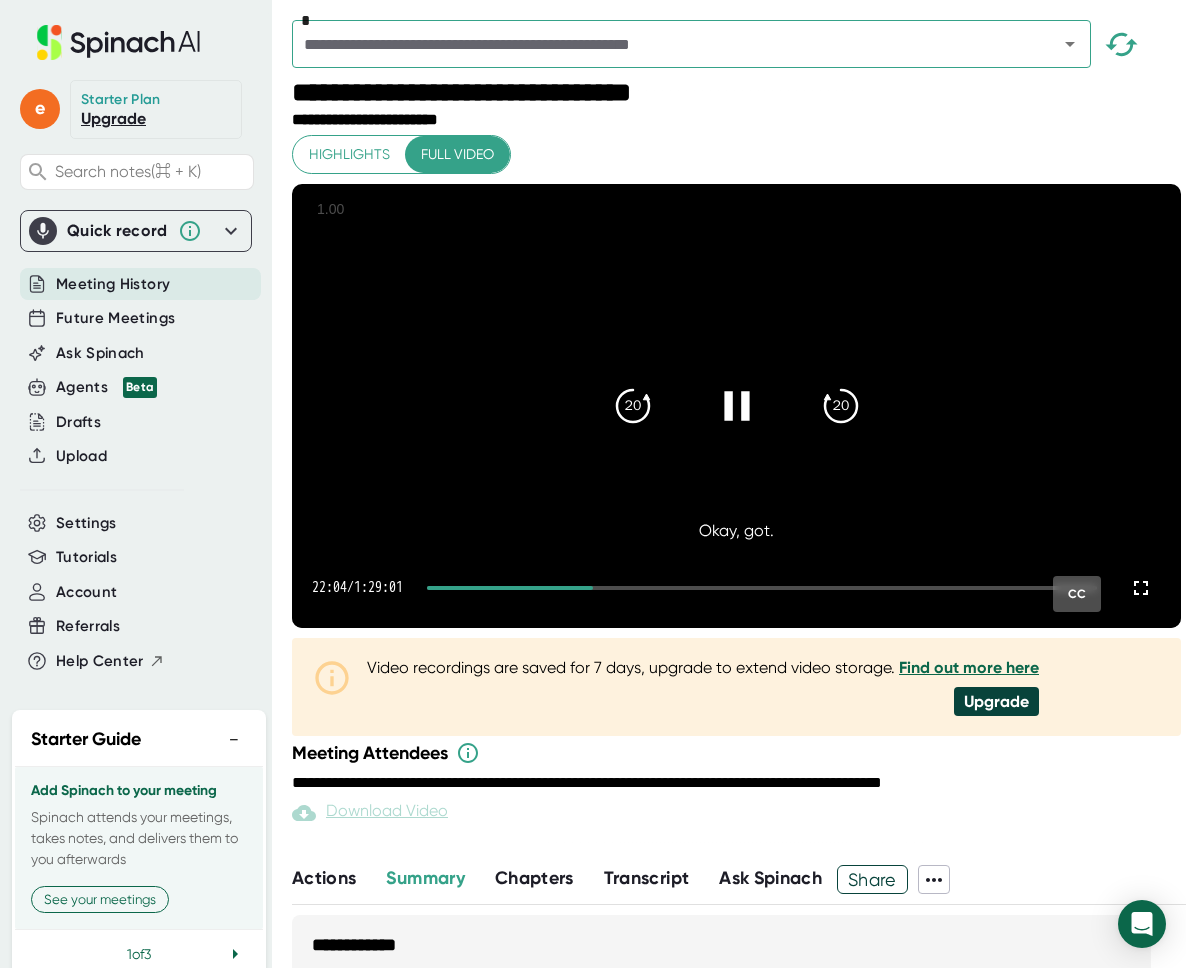 click at bounding box center [762, 588] 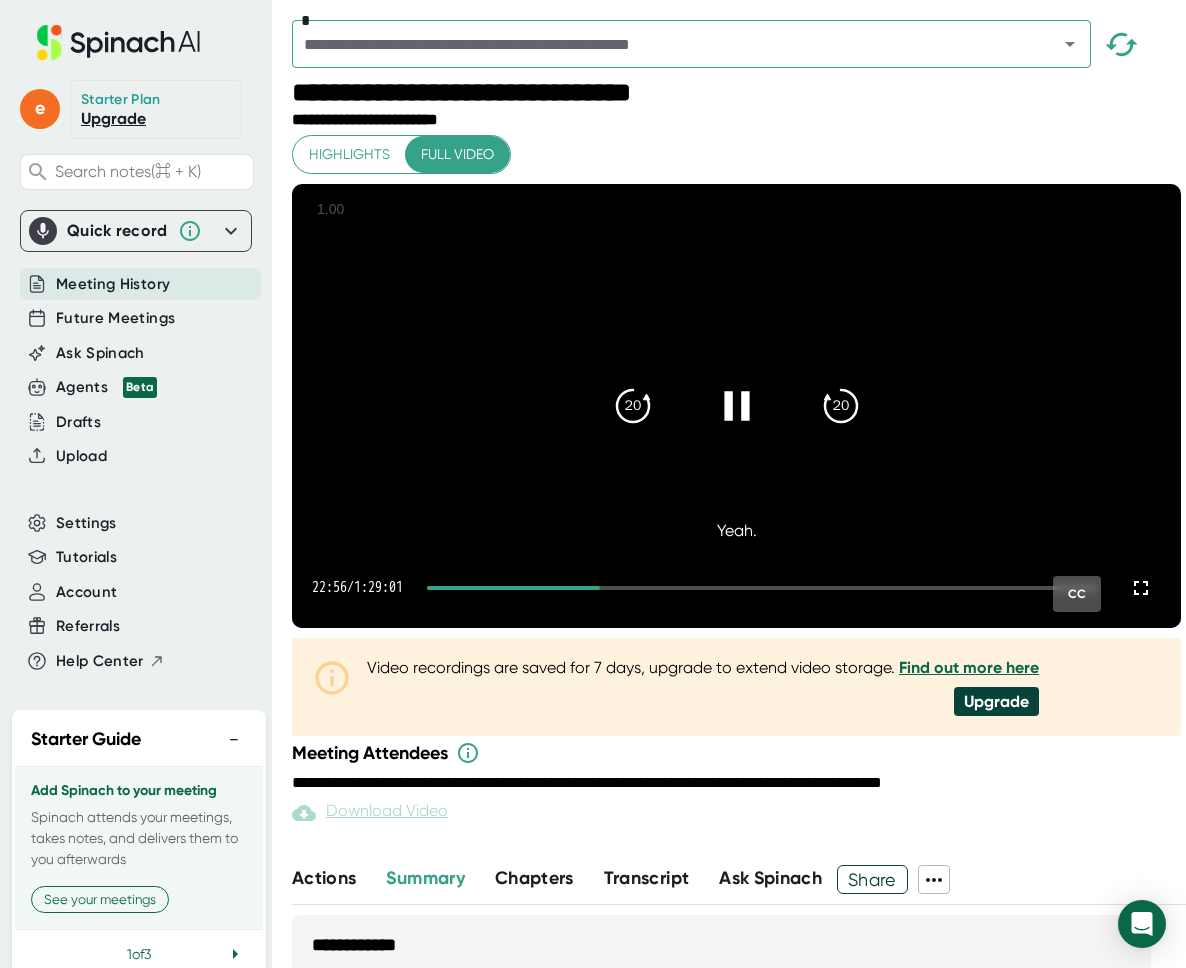 click at bounding box center (762, 588) 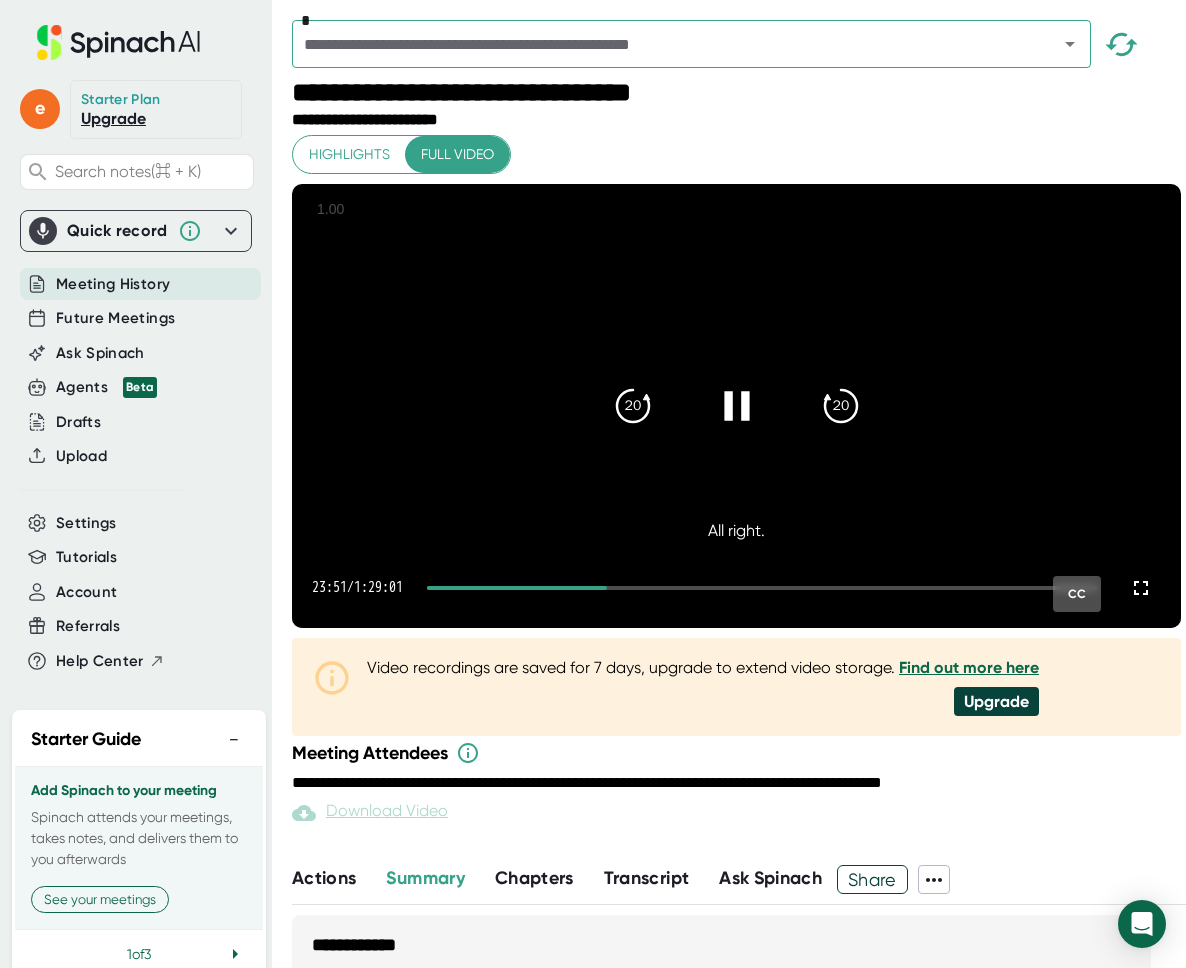 click at bounding box center (762, 588) 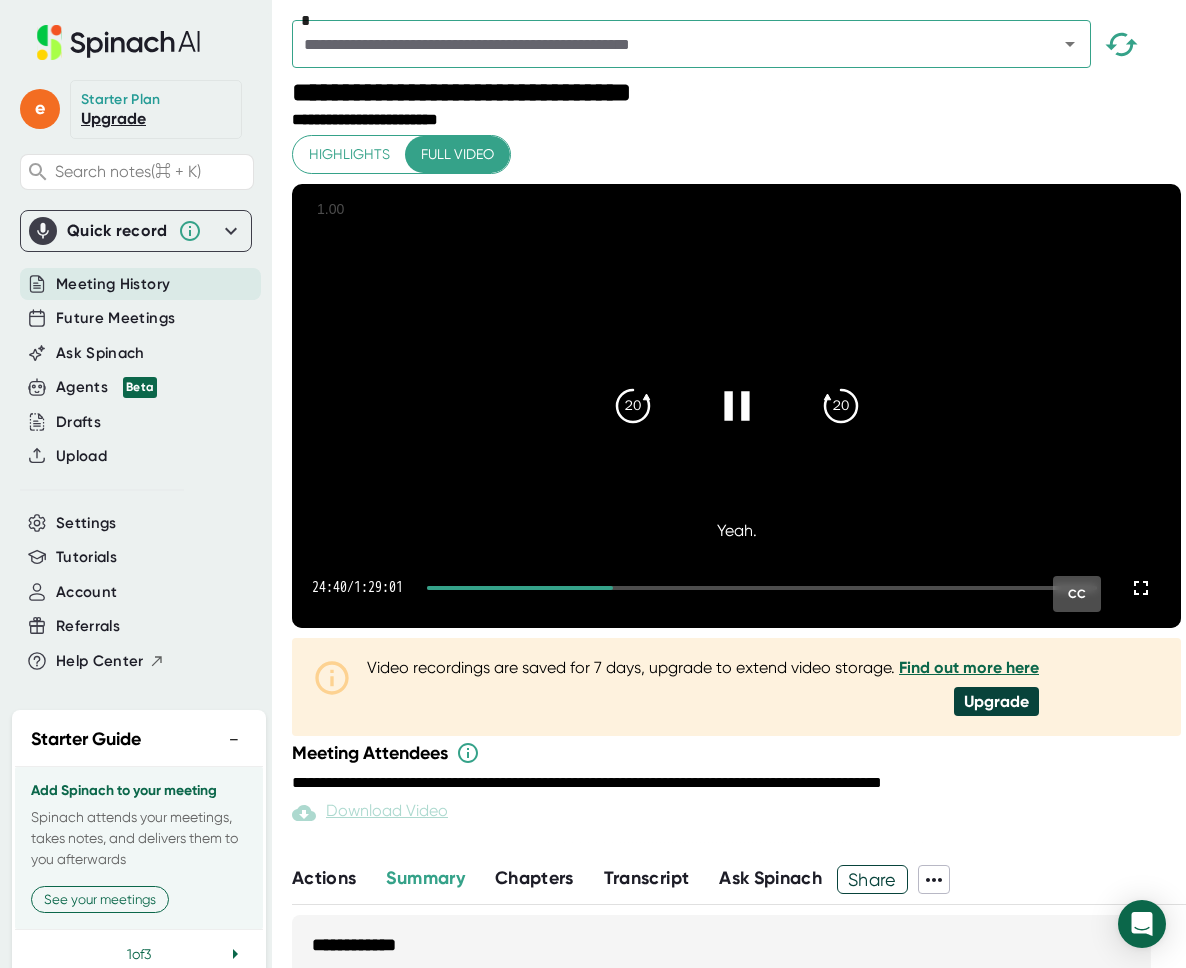 click at bounding box center (762, 588) 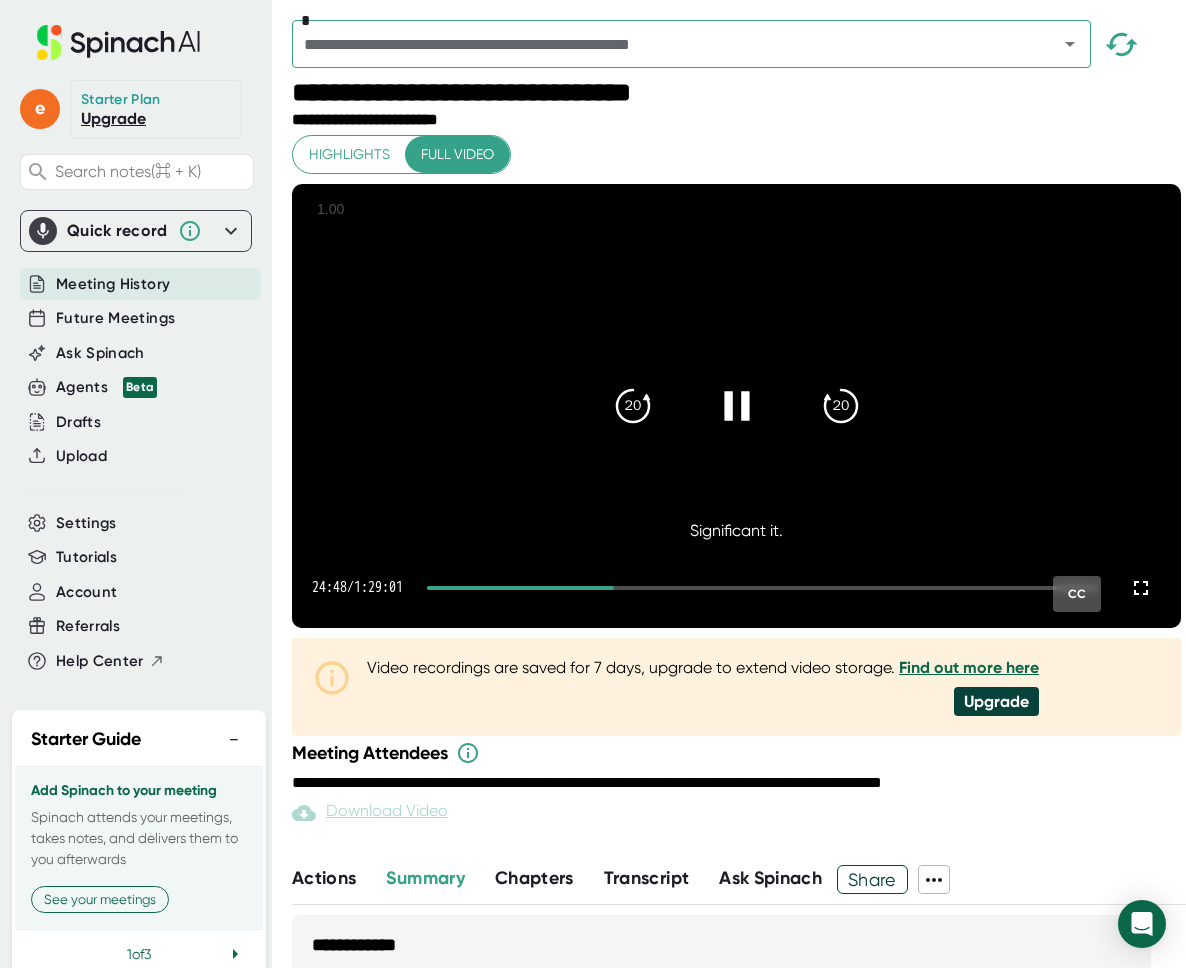 click at bounding box center [762, 588] 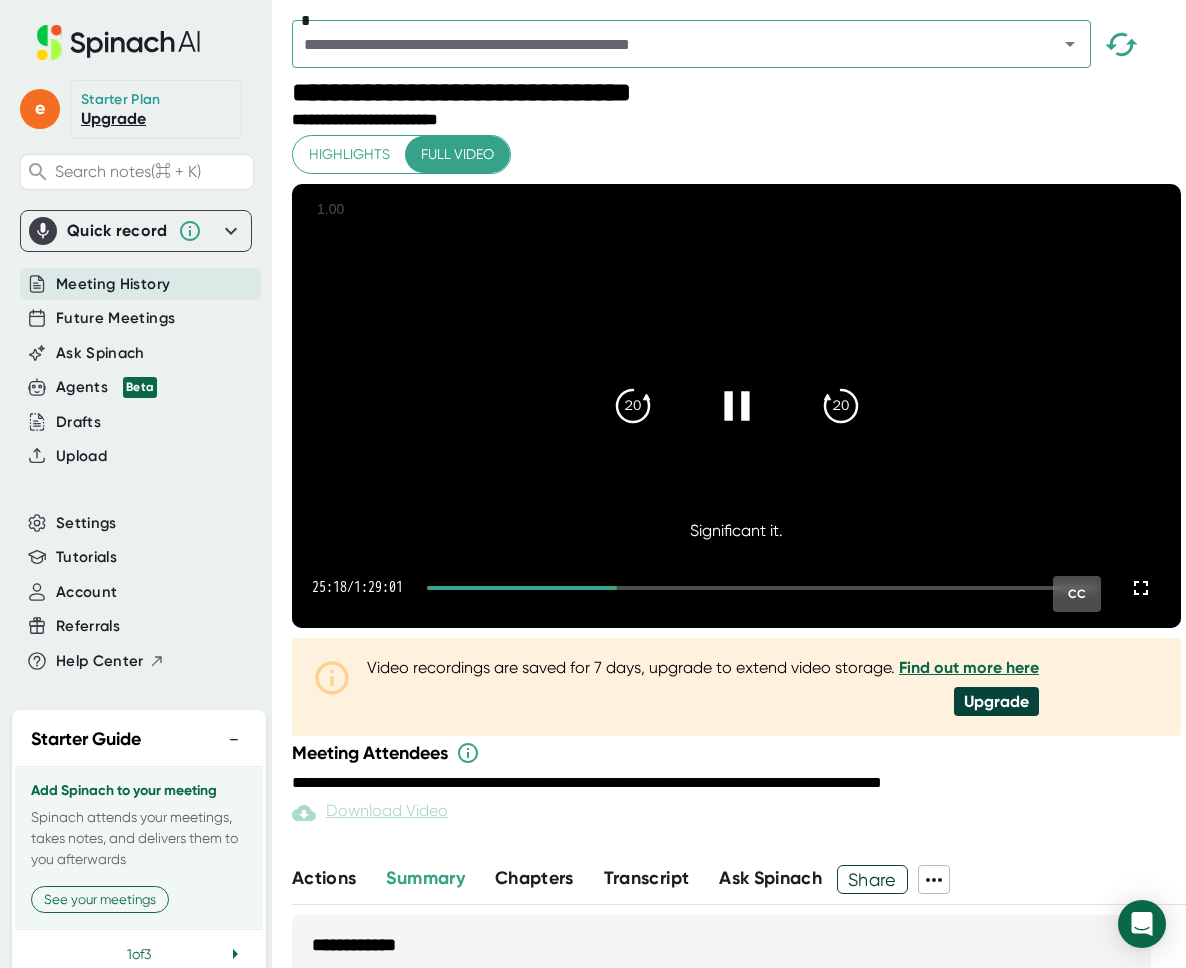 click at bounding box center [762, 588] 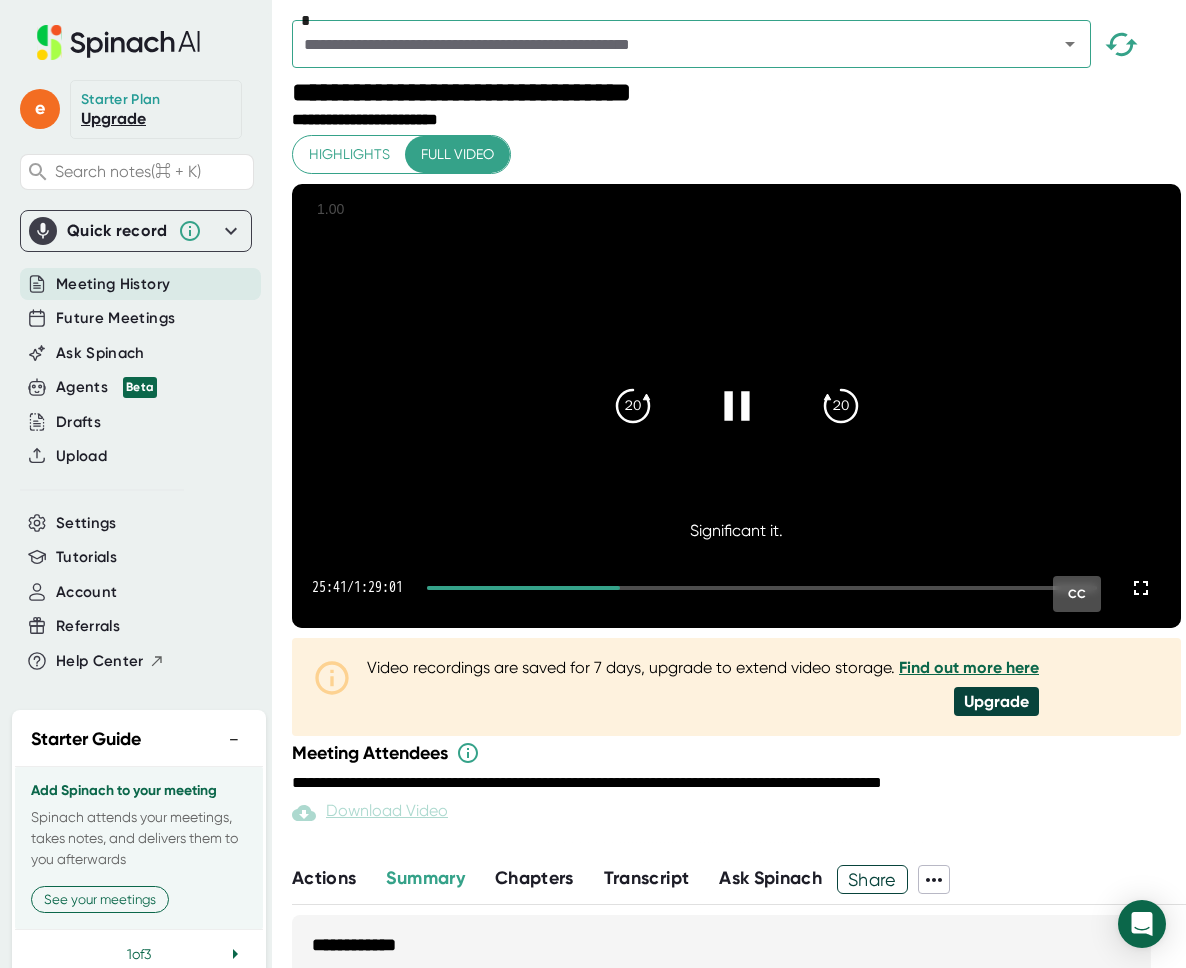 click at bounding box center (762, 588) 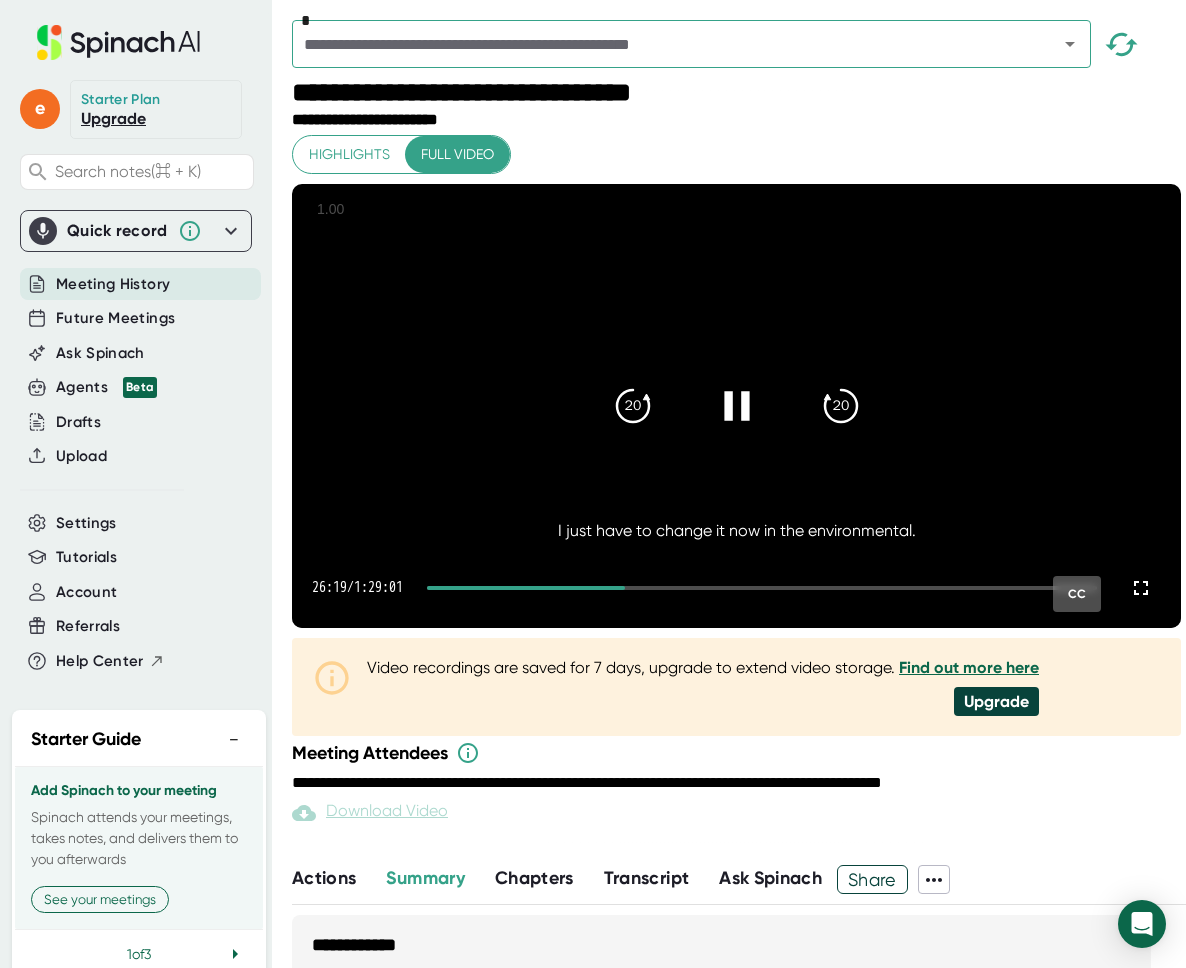click 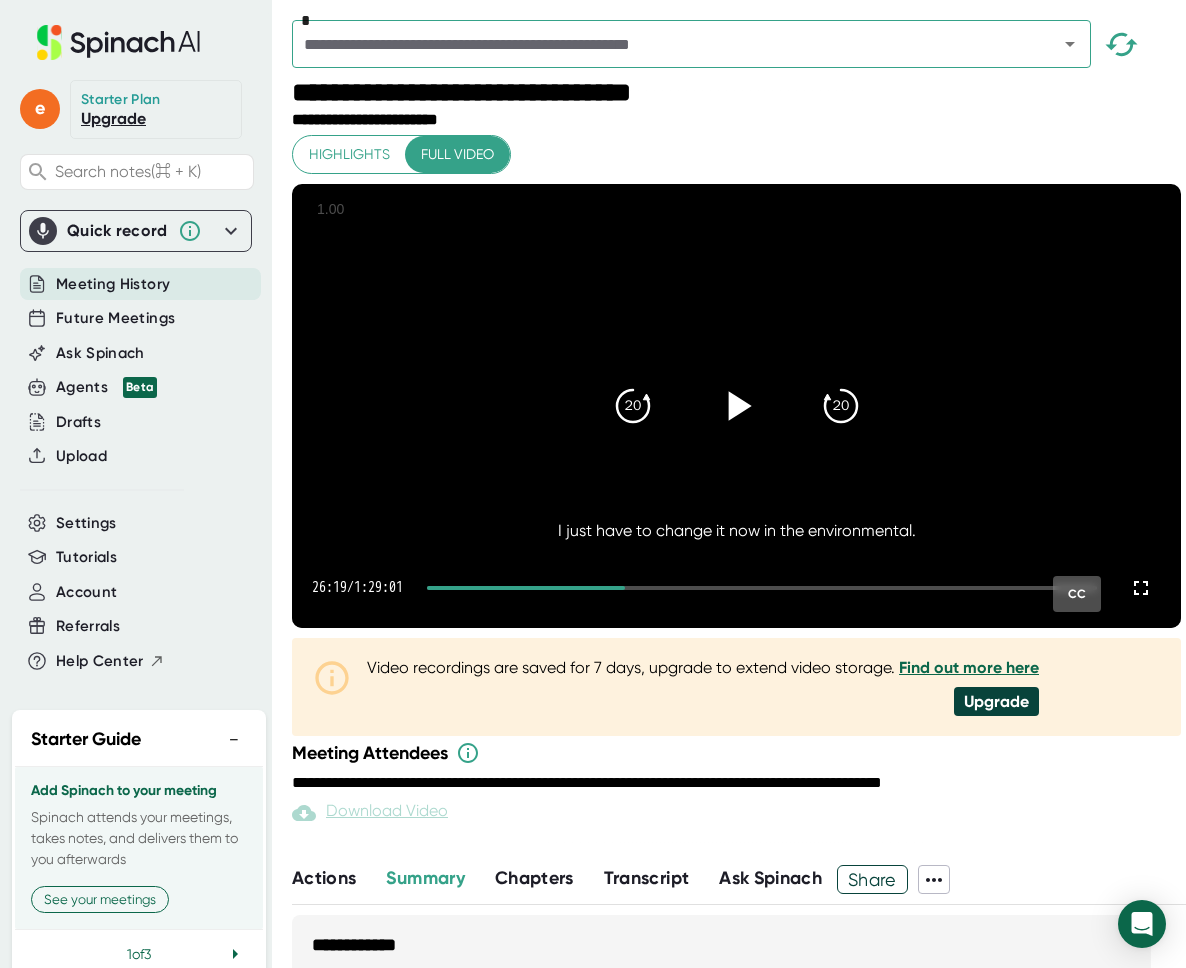 click on "20 20" at bounding box center (737, 406) 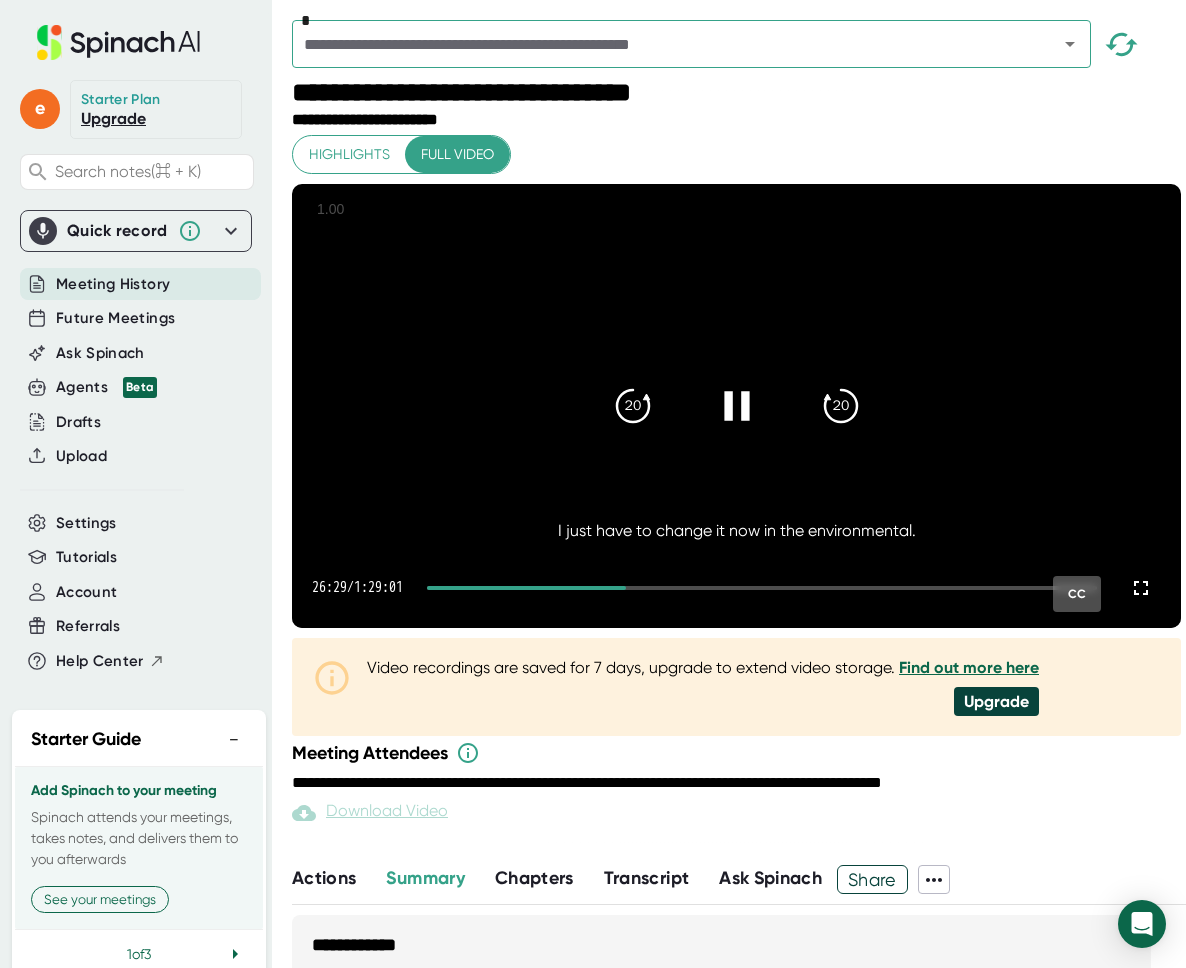 click 